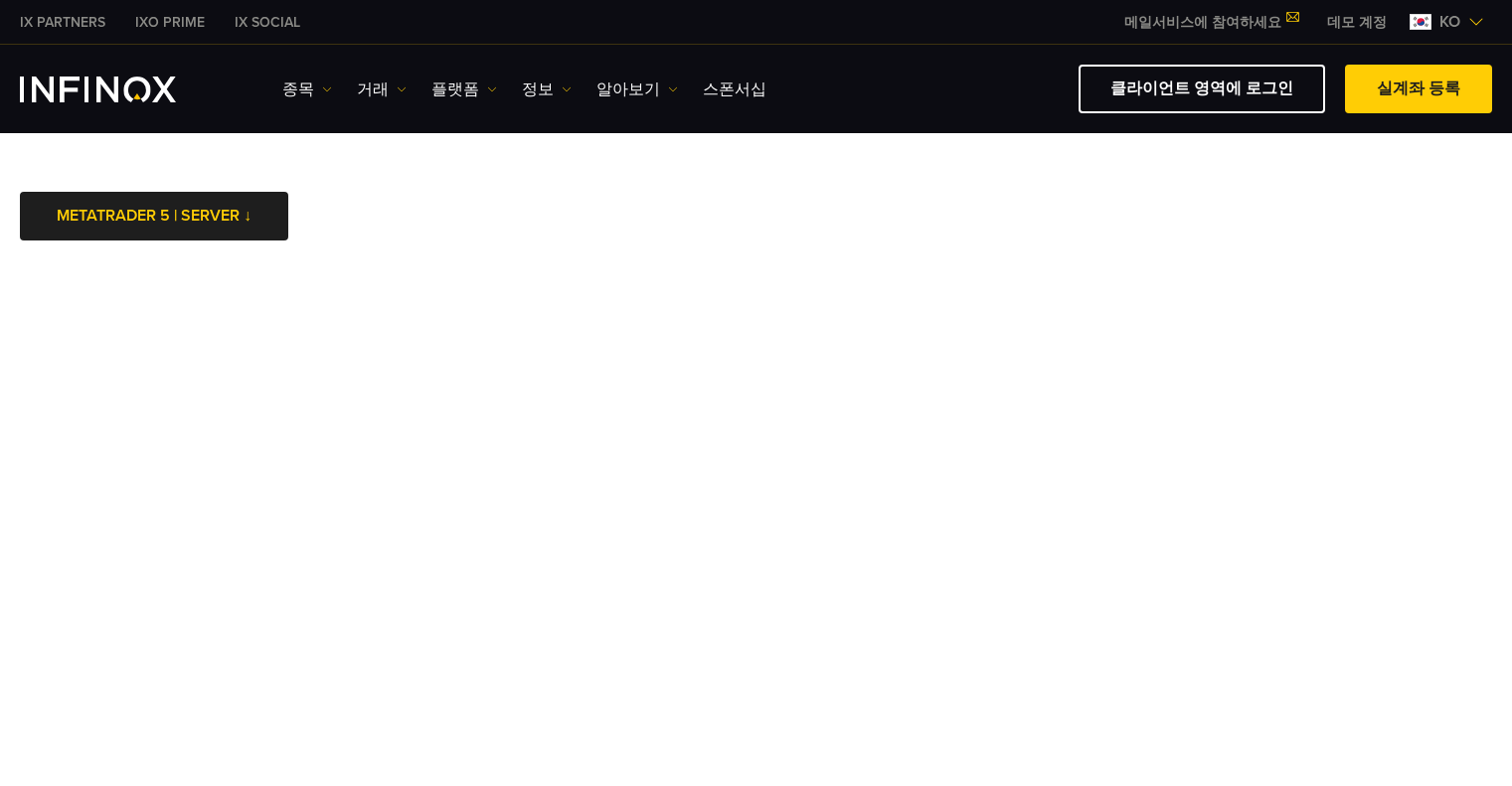 scroll, scrollTop: 0, scrollLeft: 0, axis: both 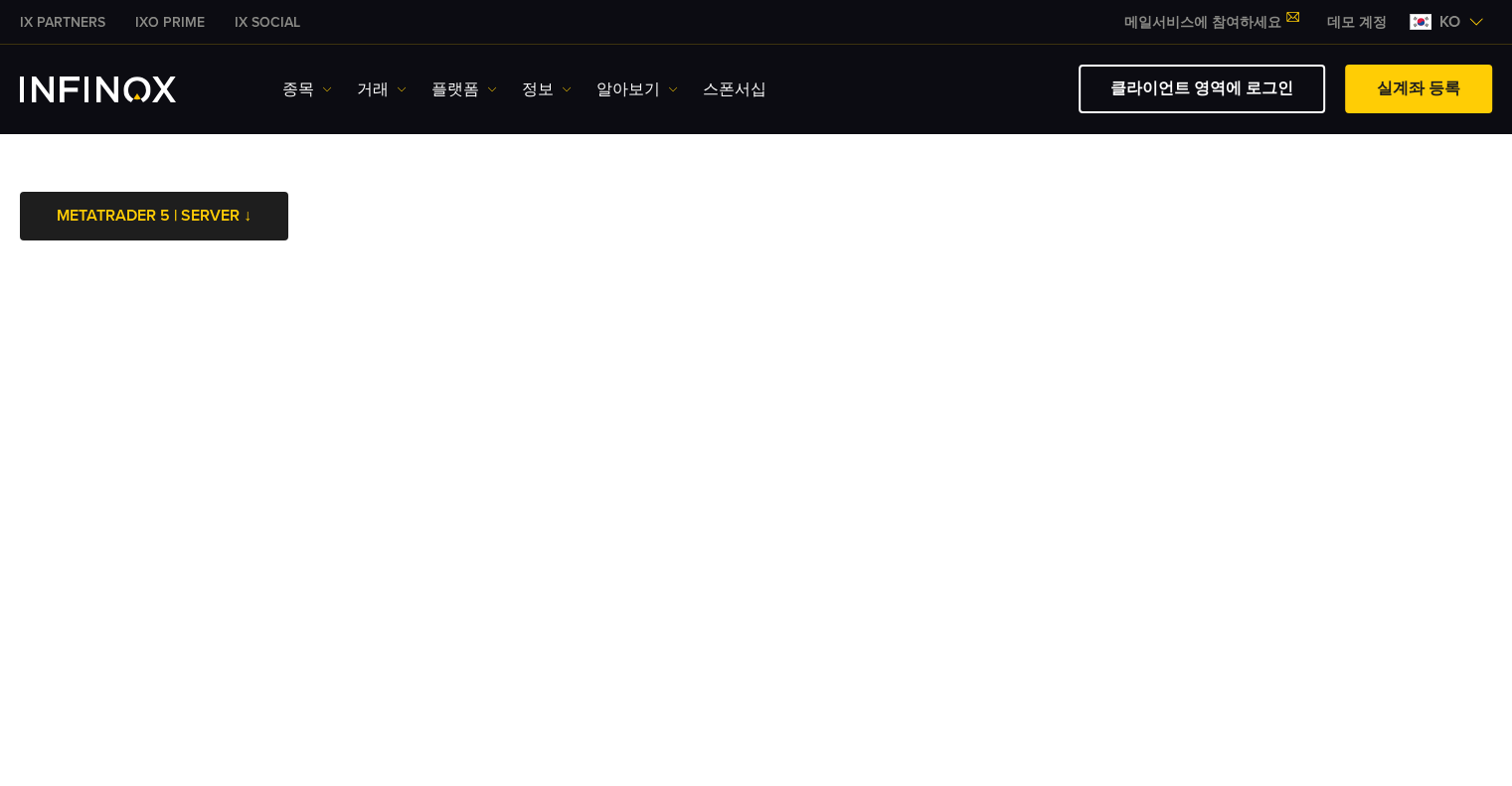 click on "IX PARTNERS
IXO PRIME
IX SOCIAL
메일서비스에 참여하세요
IX Daily와 투자 기회를 놓치지마세요! 지금 참여하세요!
조건 및 약관 을 확인하였습니다. 구독" at bounding box center [756, 22] 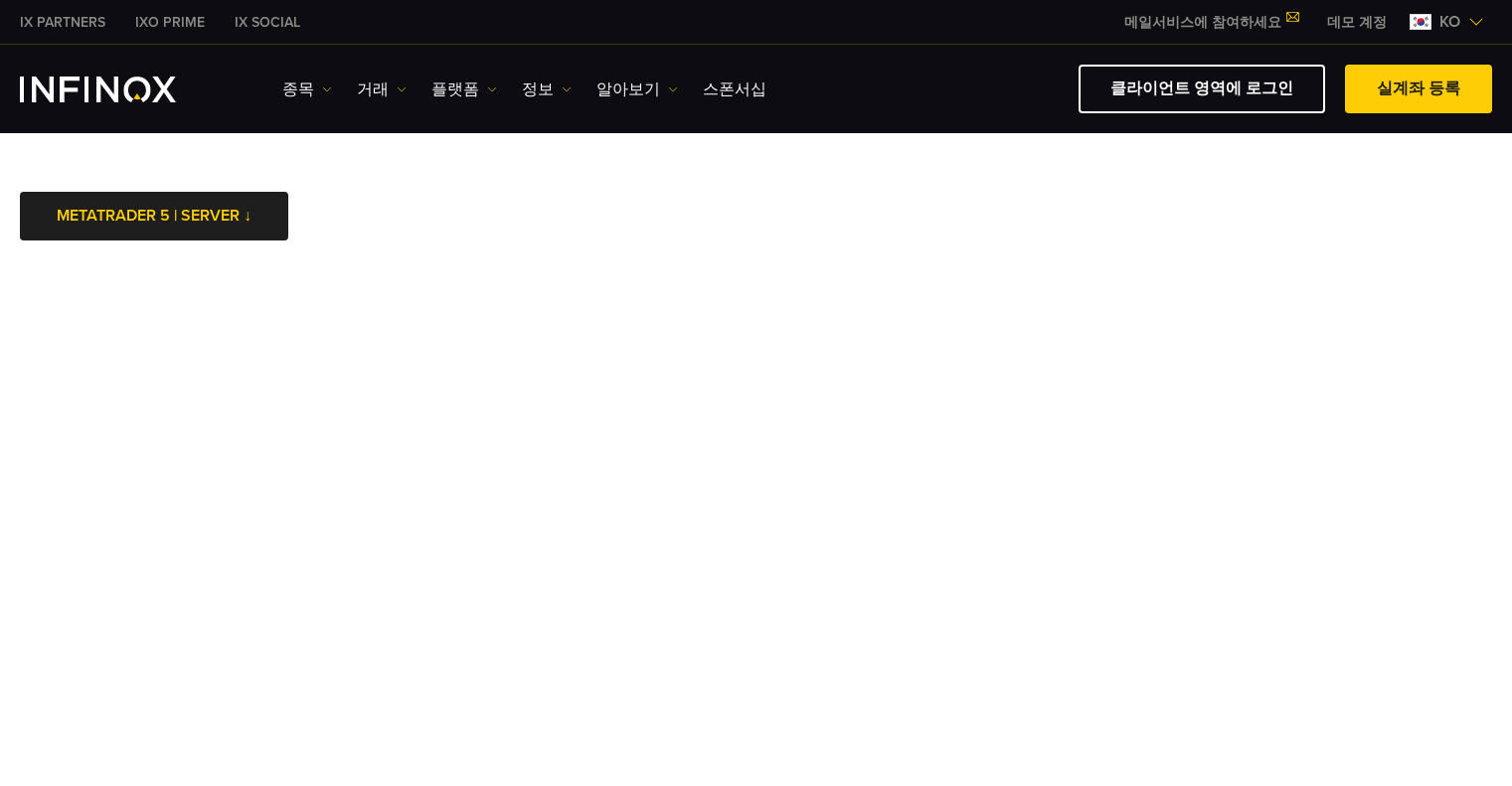 scroll, scrollTop: 0, scrollLeft: 0, axis: both 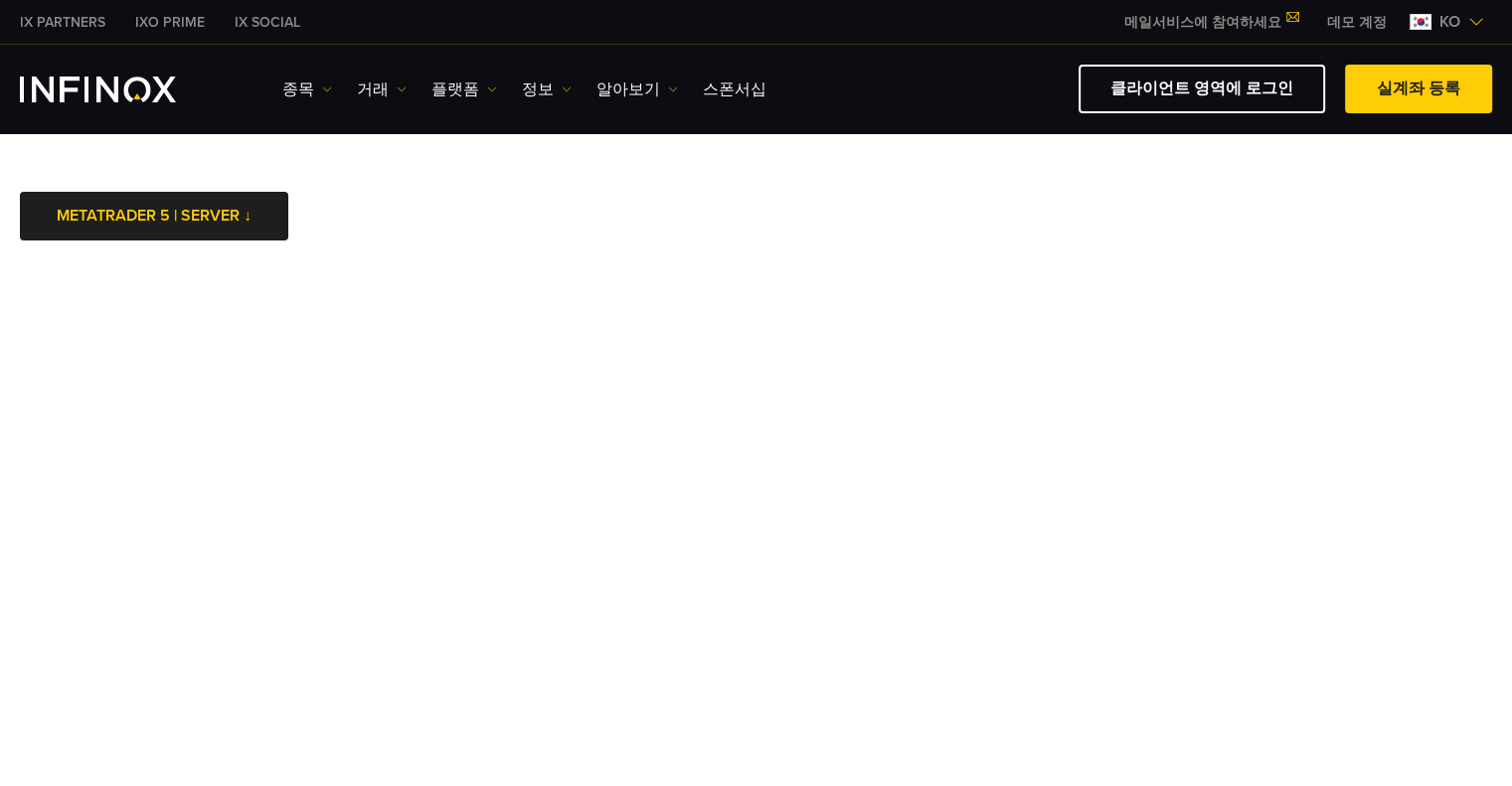 drag, startPoint x: 600, startPoint y: 1, endPoint x: 853, endPoint y: 84, distance: 266.26678 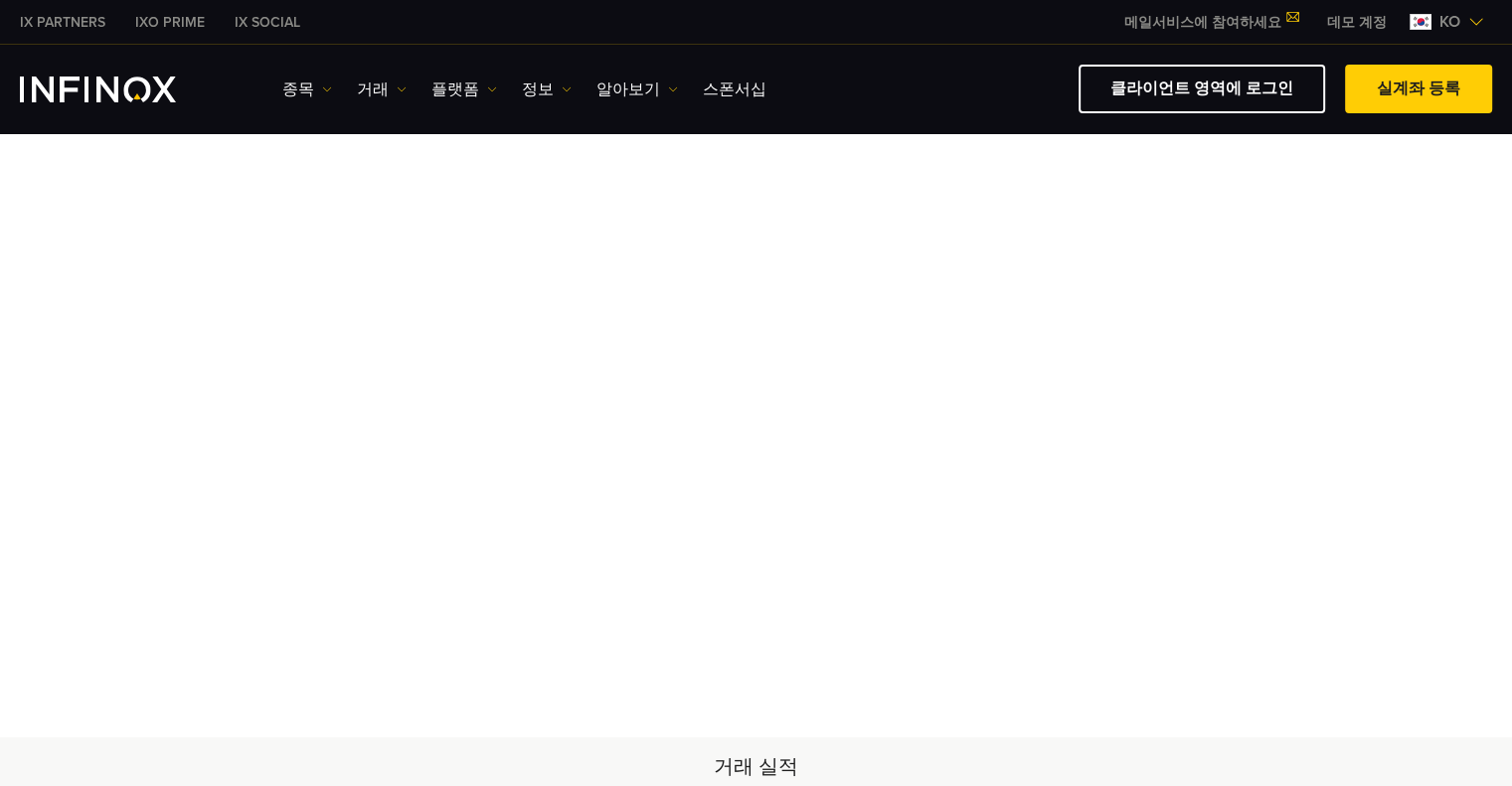 scroll, scrollTop: 0, scrollLeft: 0, axis: both 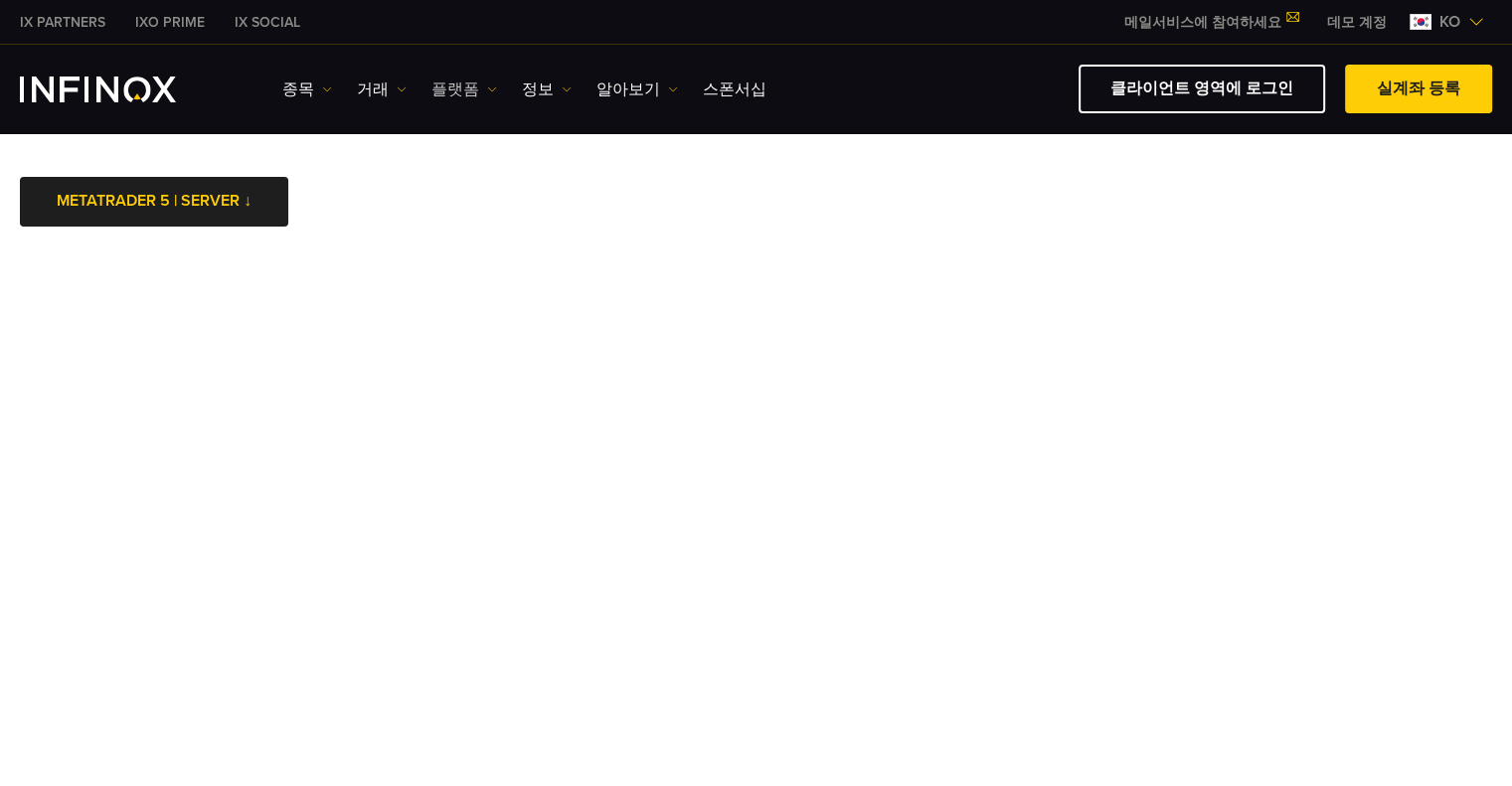 click on "플랫폼" at bounding box center [464, 89] 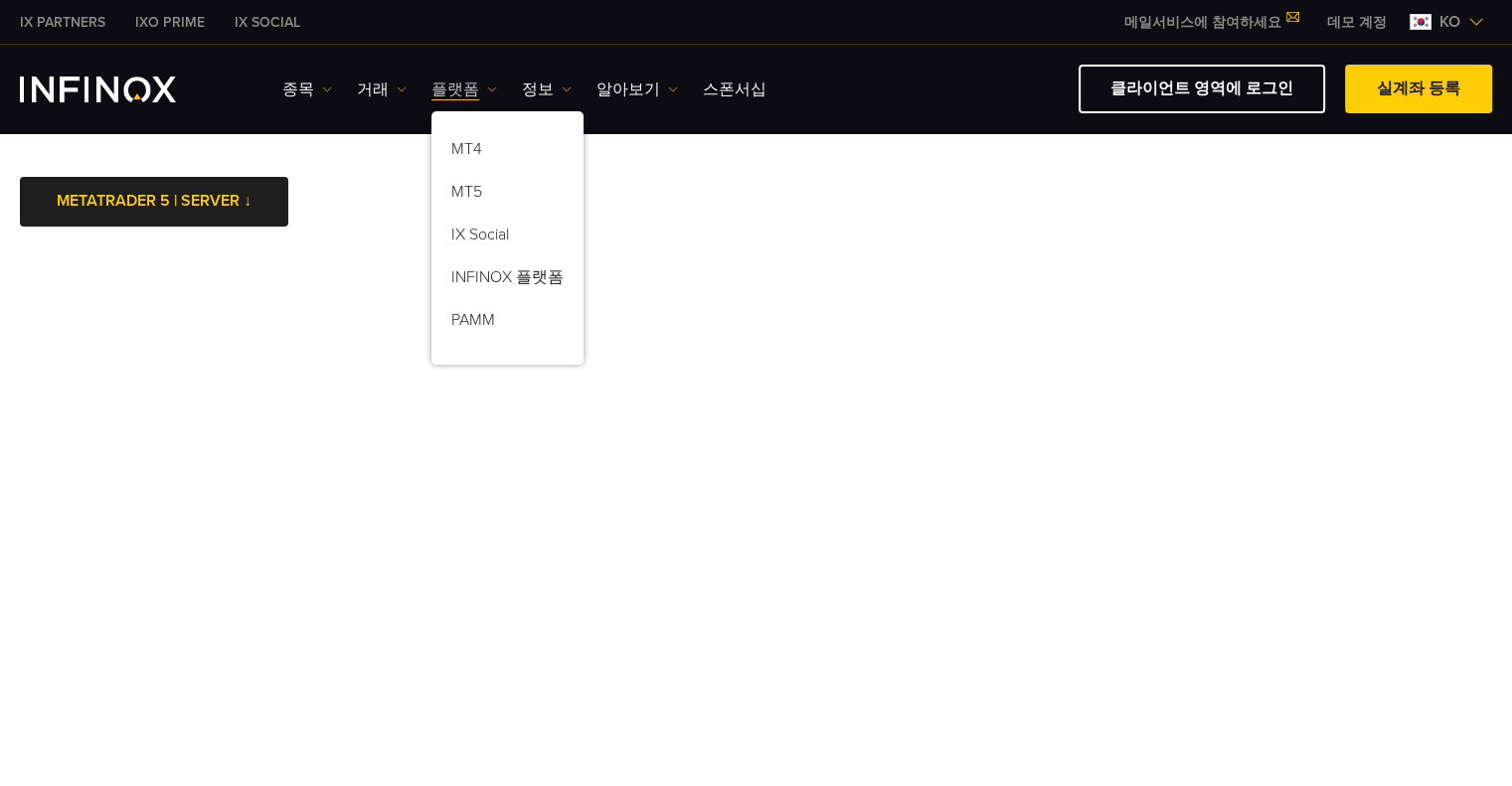 scroll, scrollTop: 0, scrollLeft: 0, axis: both 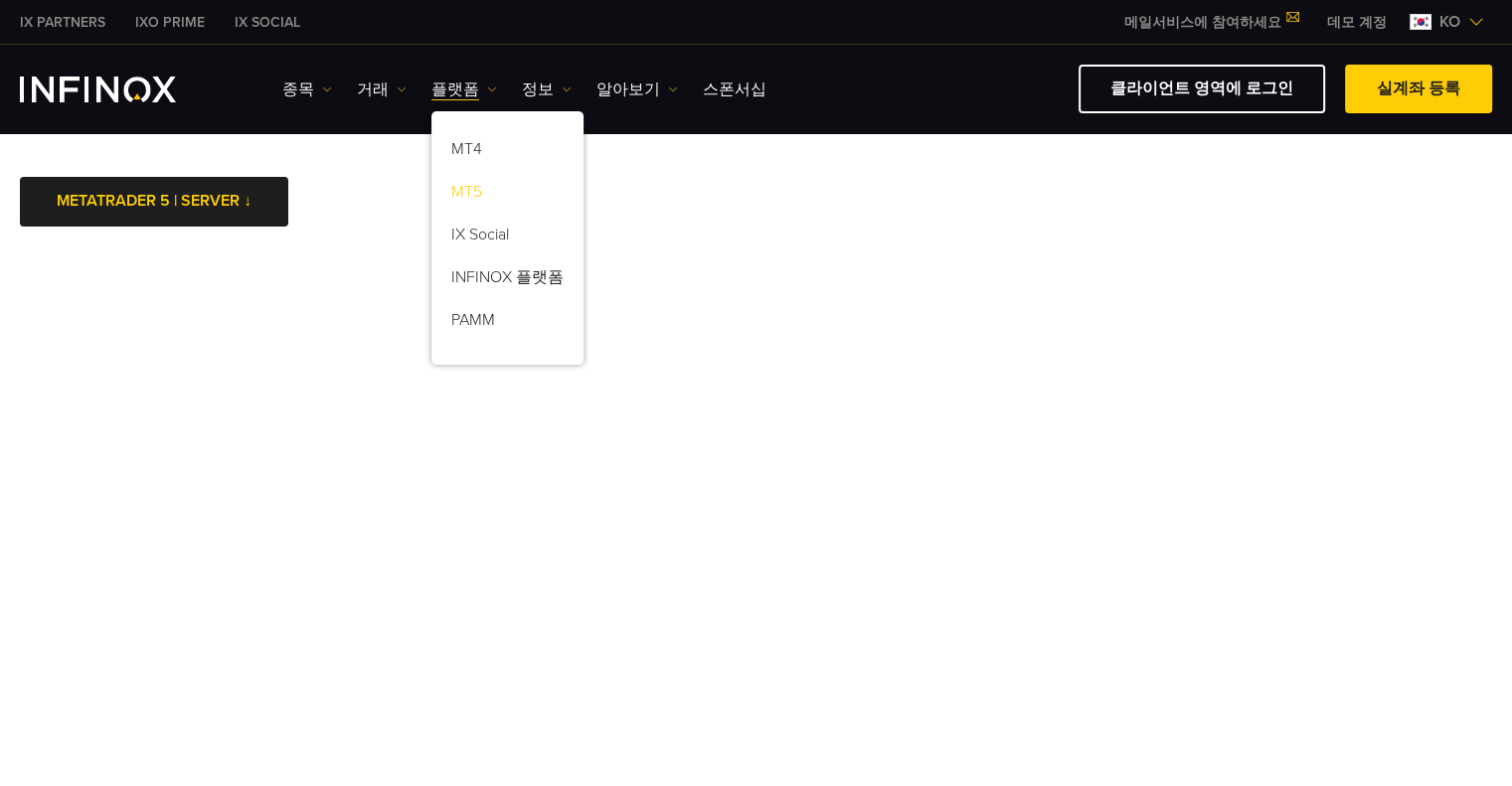 click on "MT5" at bounding box center (507, 195) 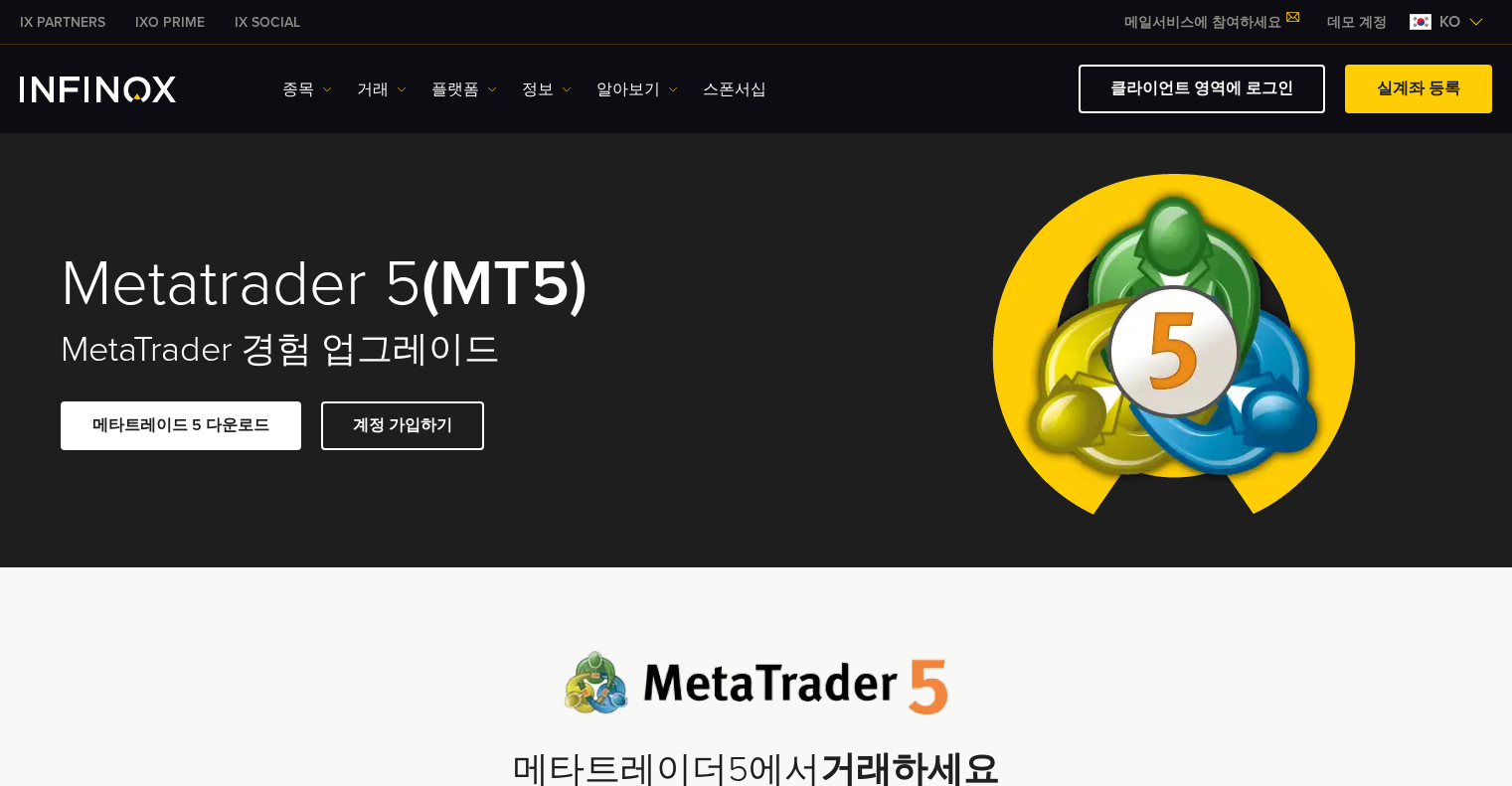 scroll, scrollTop: 0, scrollLeft: 0, axis: both 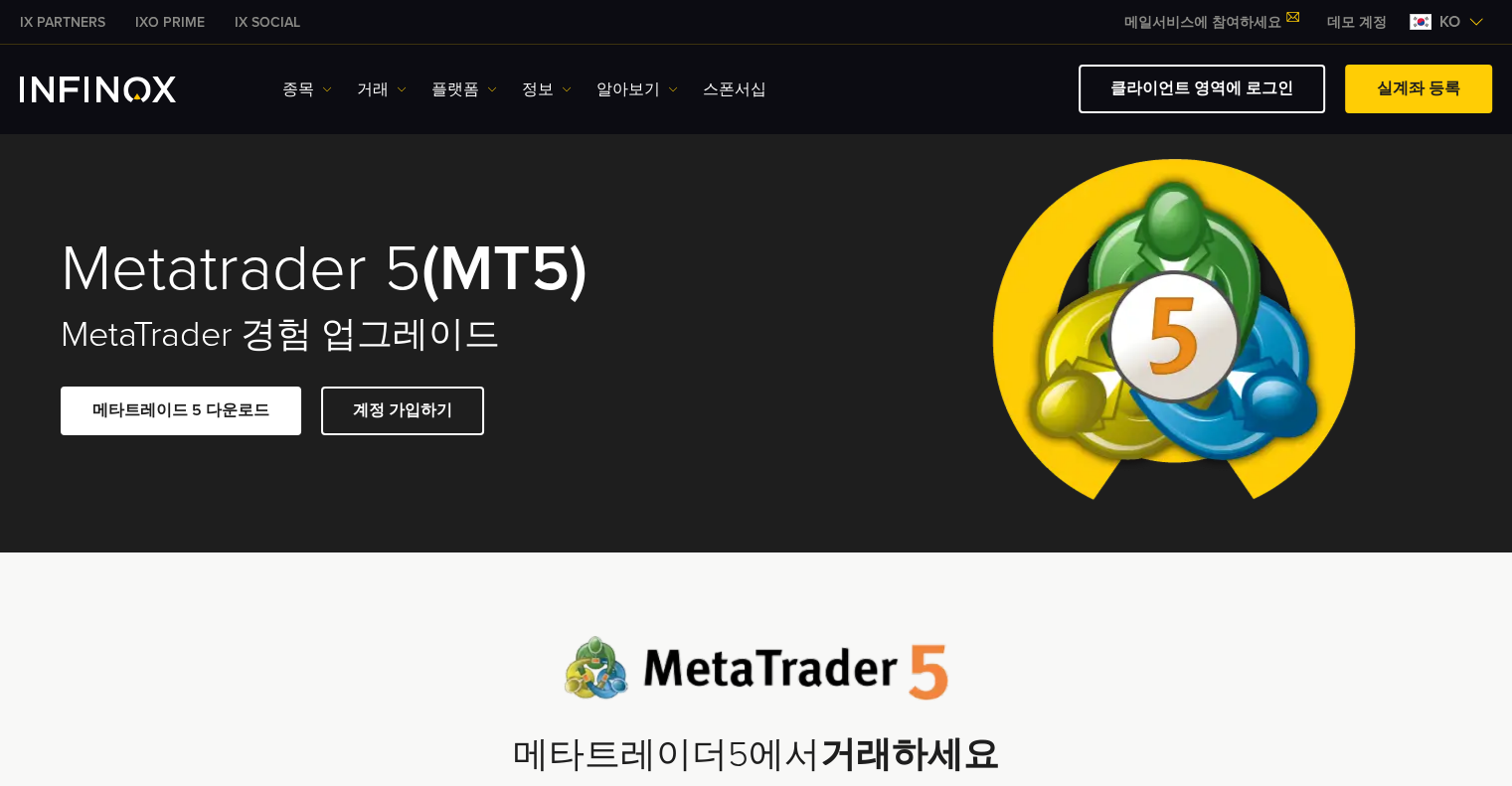 click on "메일서비스에 참여하세요" at bounding box center [1211, 22] 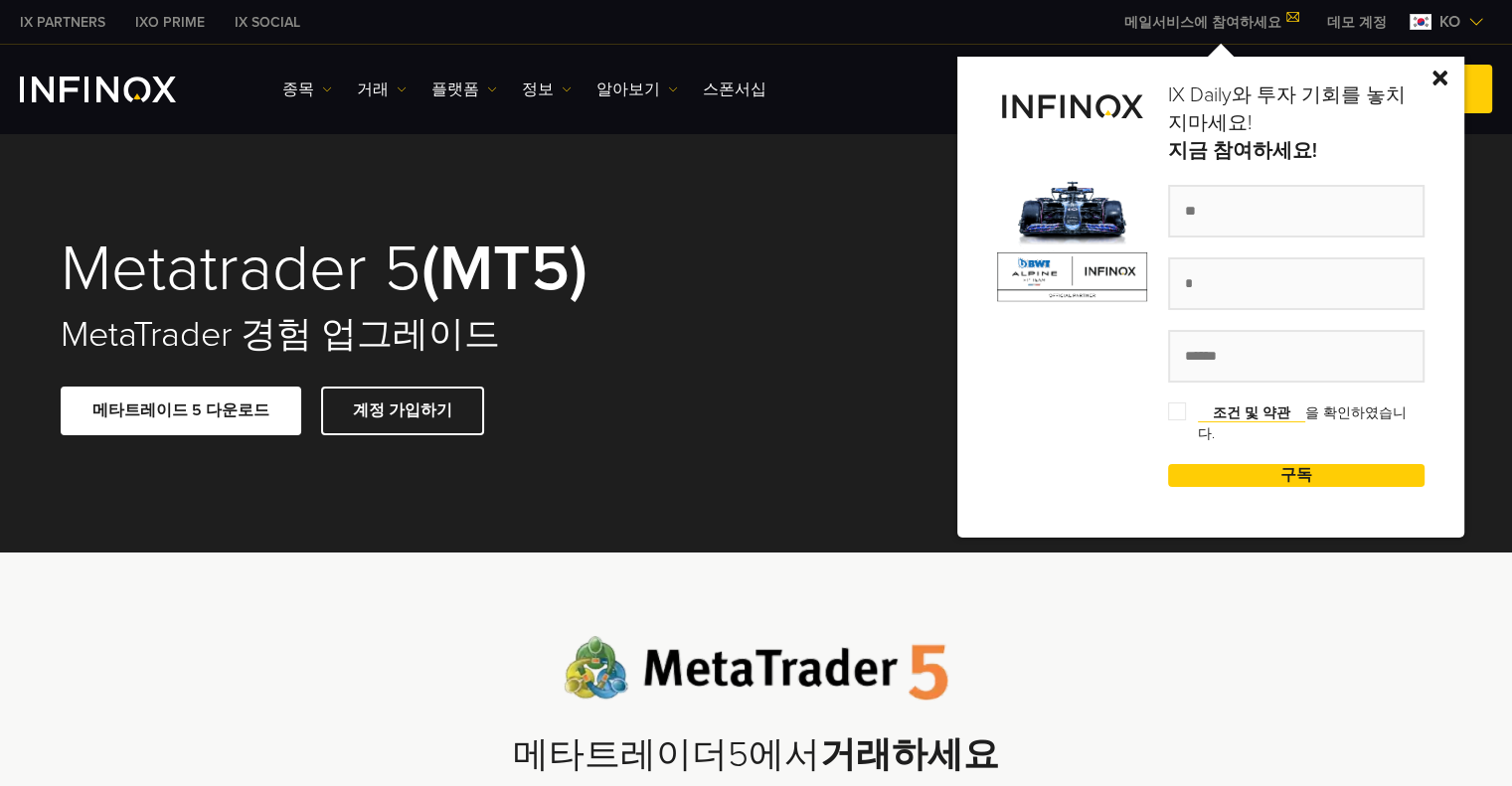 click on "Metatrader 5  (MT5)
MetaTrader 경험 업그레이드
메타트레이드 5 다운로드
계정 가입하기" at bounding box center [756, 335] 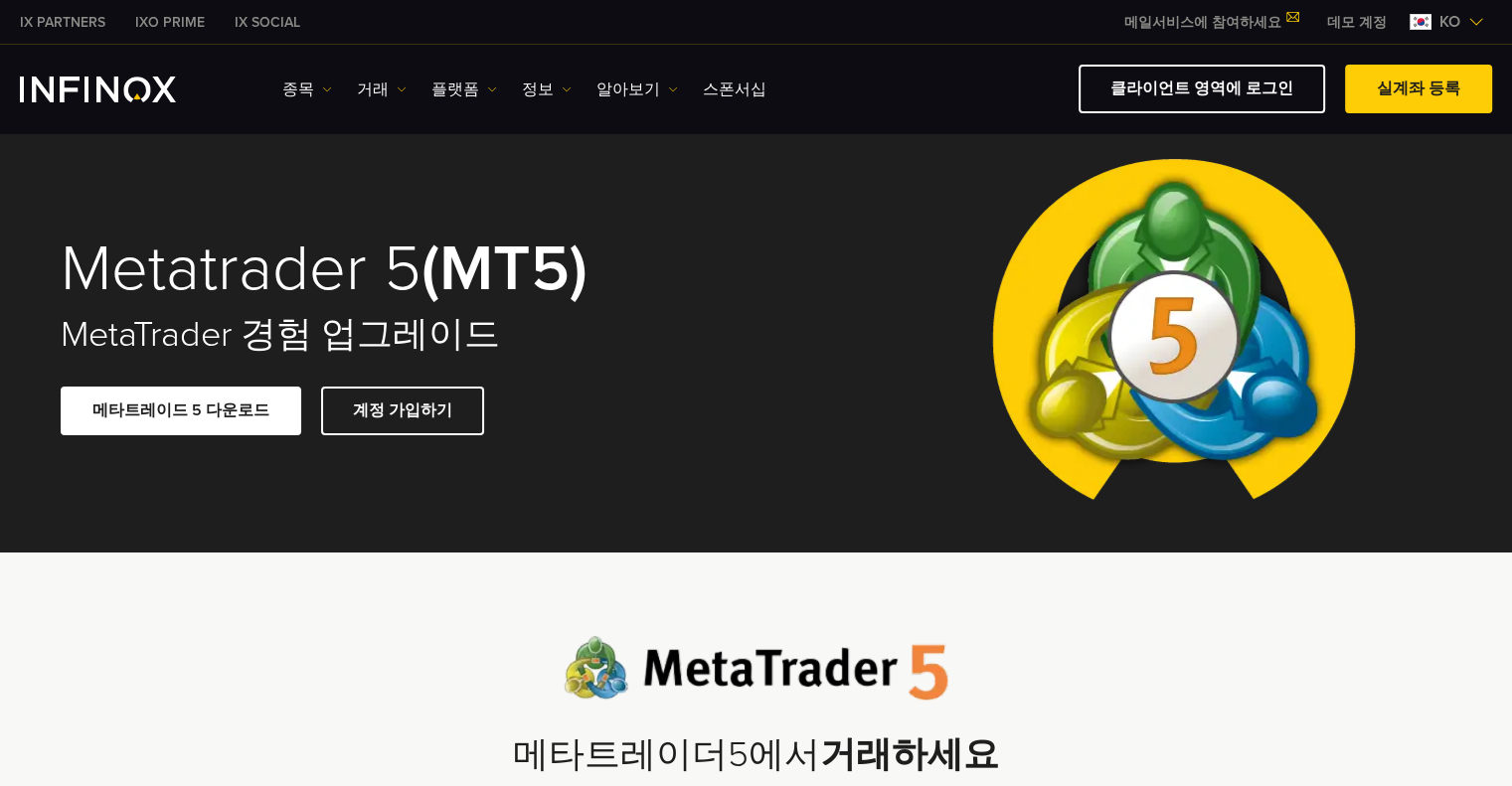 scroll, scrollTop: 0, scrollLeft: 0, axis: both 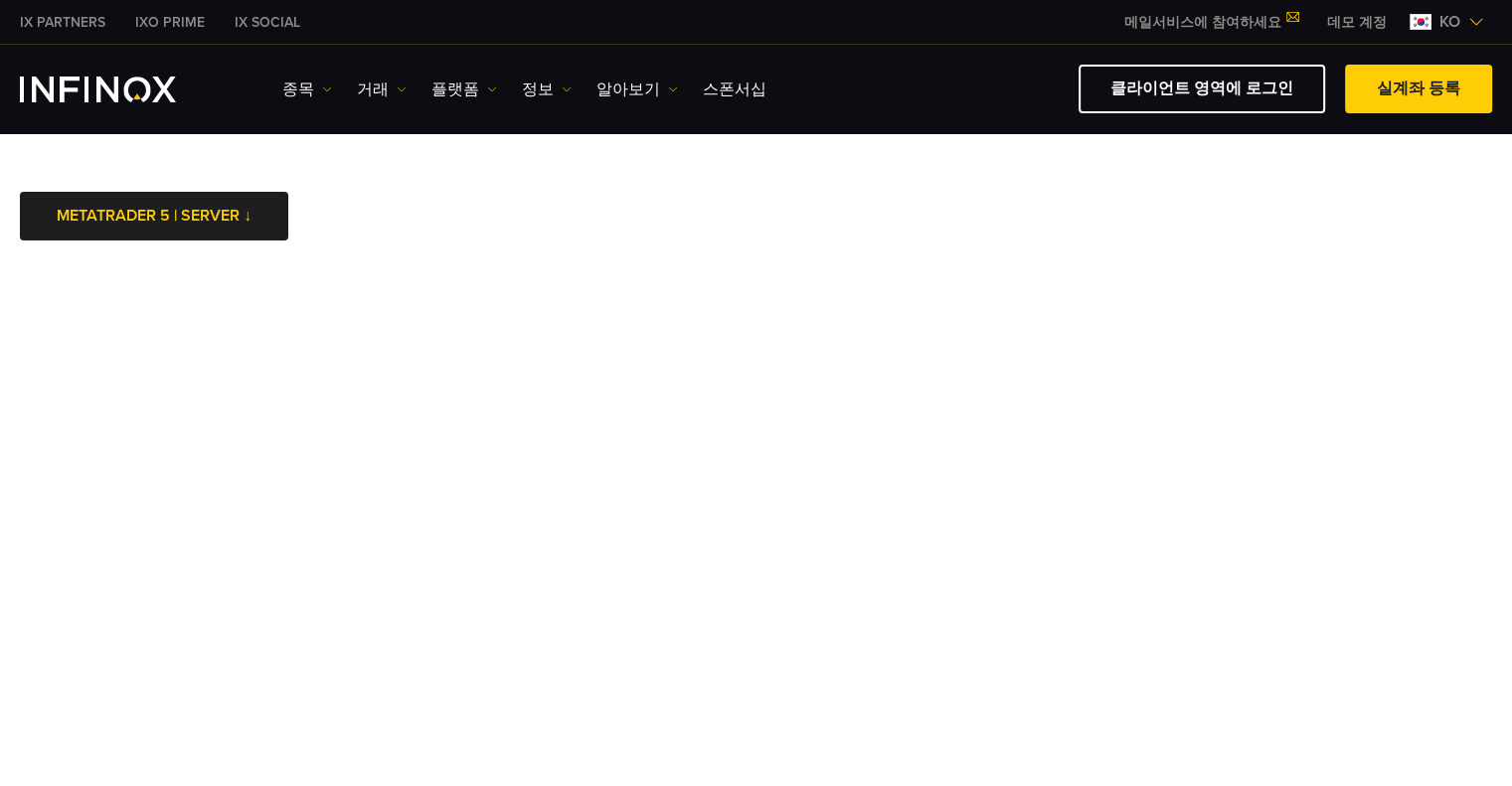 click at bounding box center [97, 89] 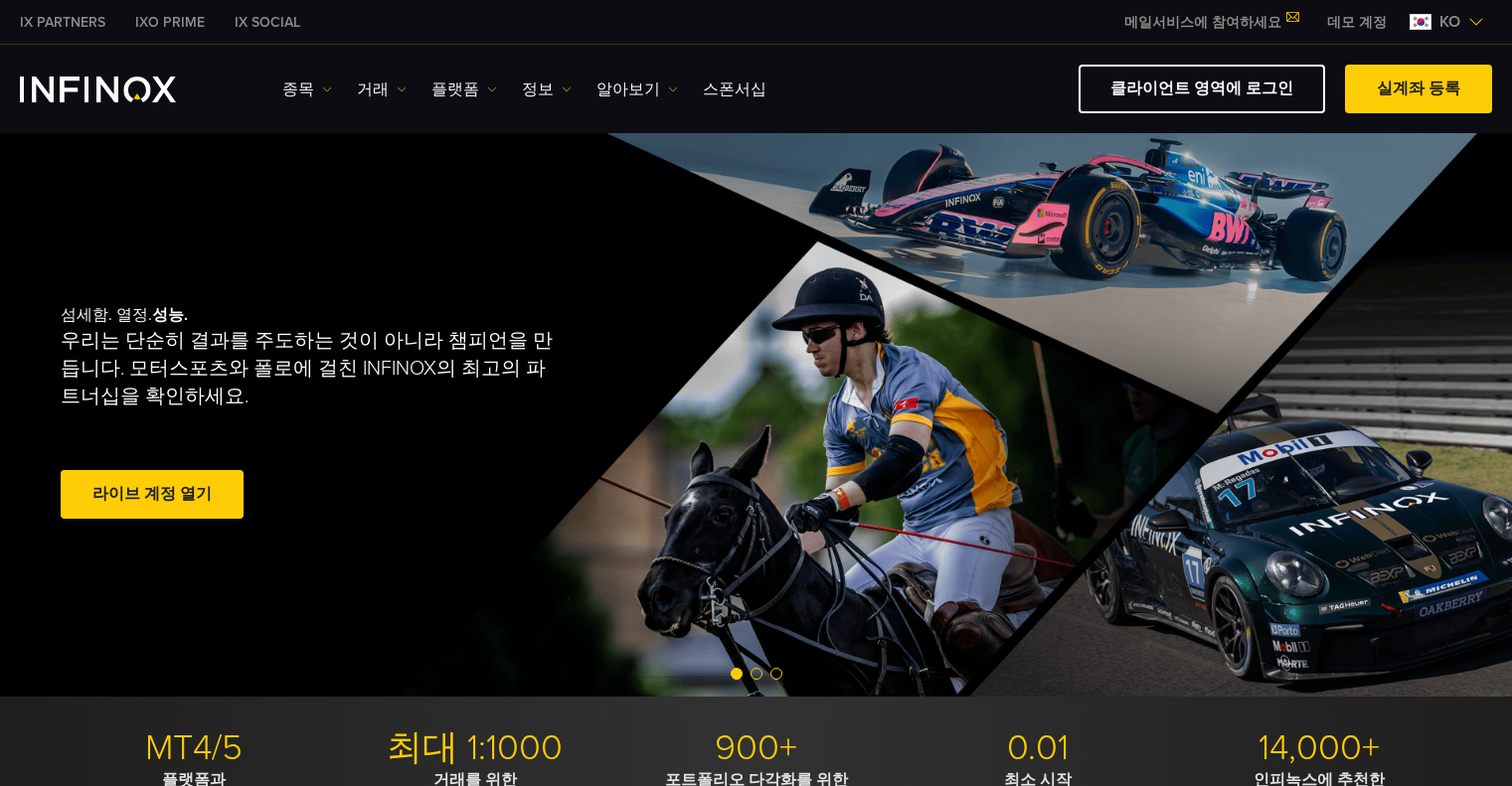 scroll, scrollTop: 0, scrollLeft: 0, axis: both 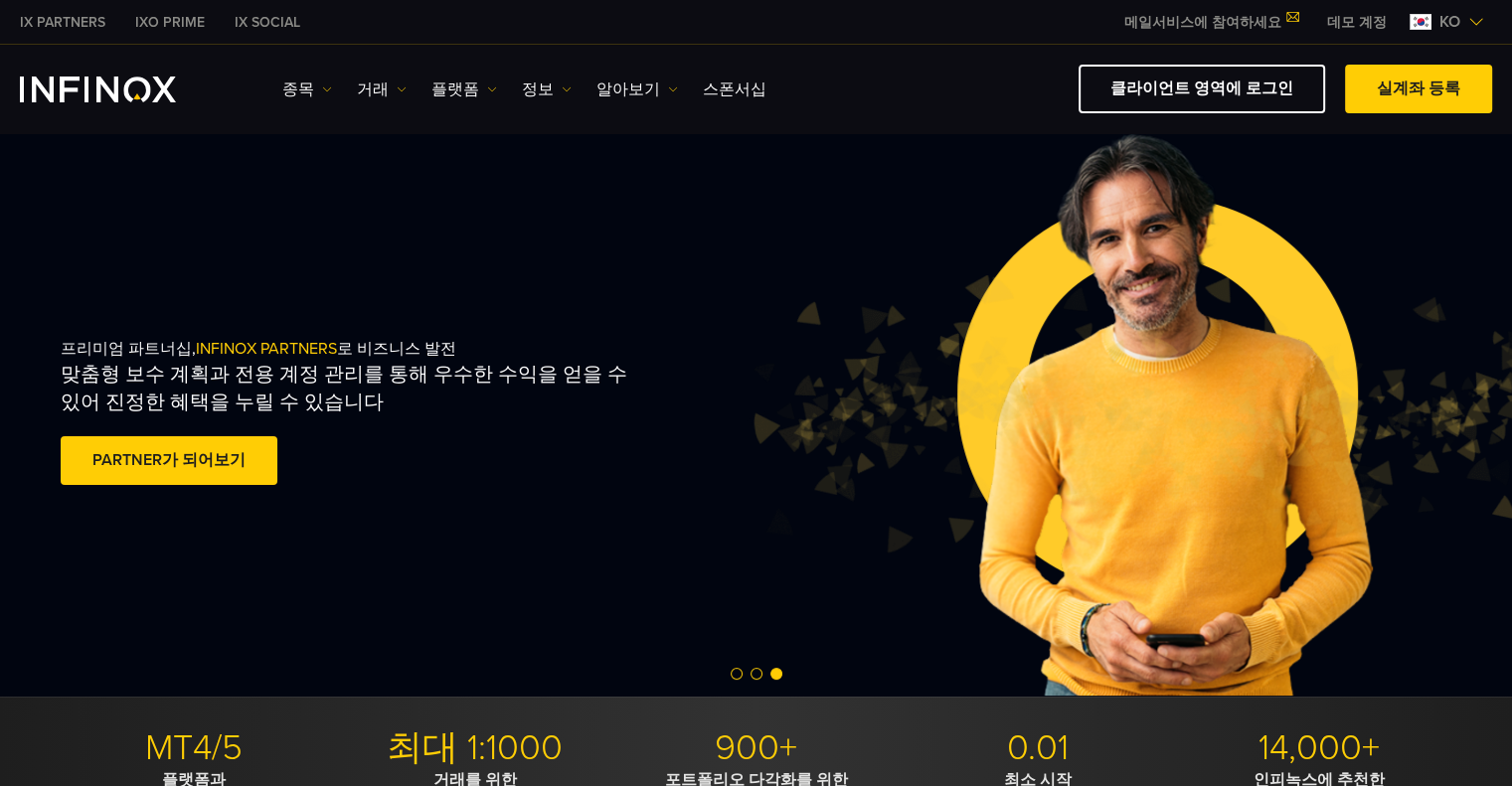 drag, startPoint x: 146, startPoint y: 0, endPoint x: 883, endPoint y: 603, distance: 952.24892 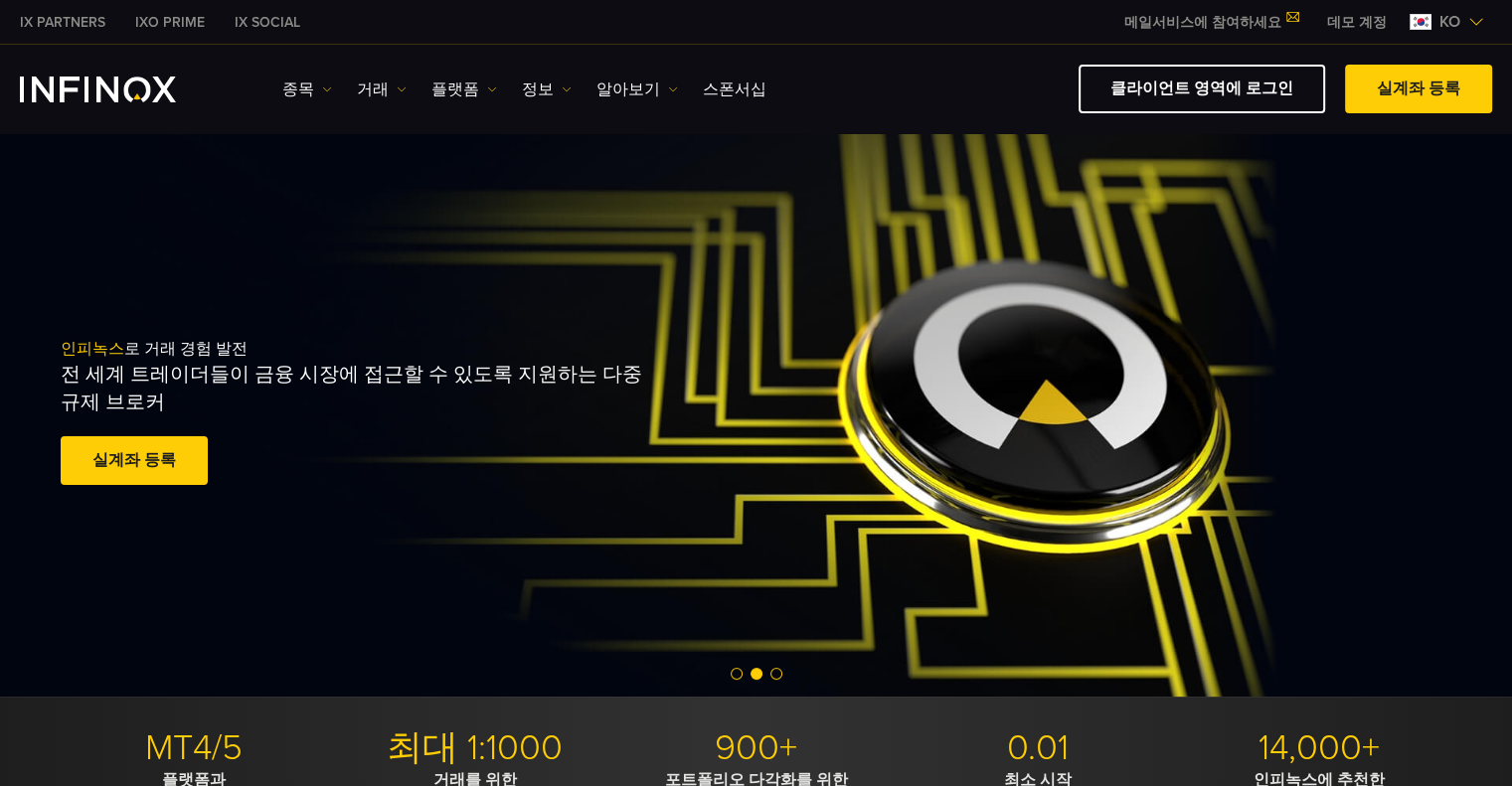 scroll, scrollTop: 0, scrollLeft: 0, axis: both 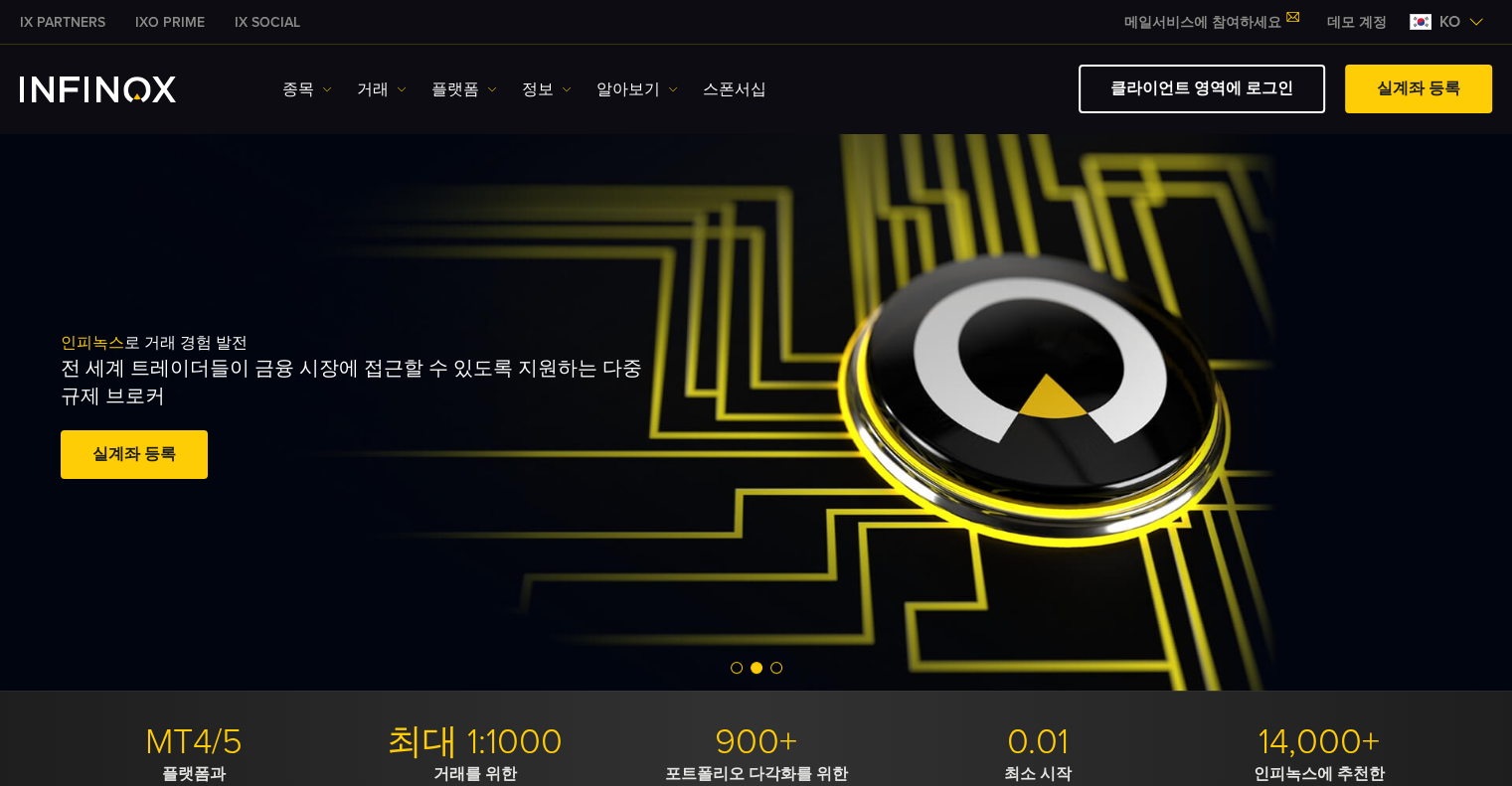 click on "메일서비스에 참여하세요" at bounding box center (1211, 22) 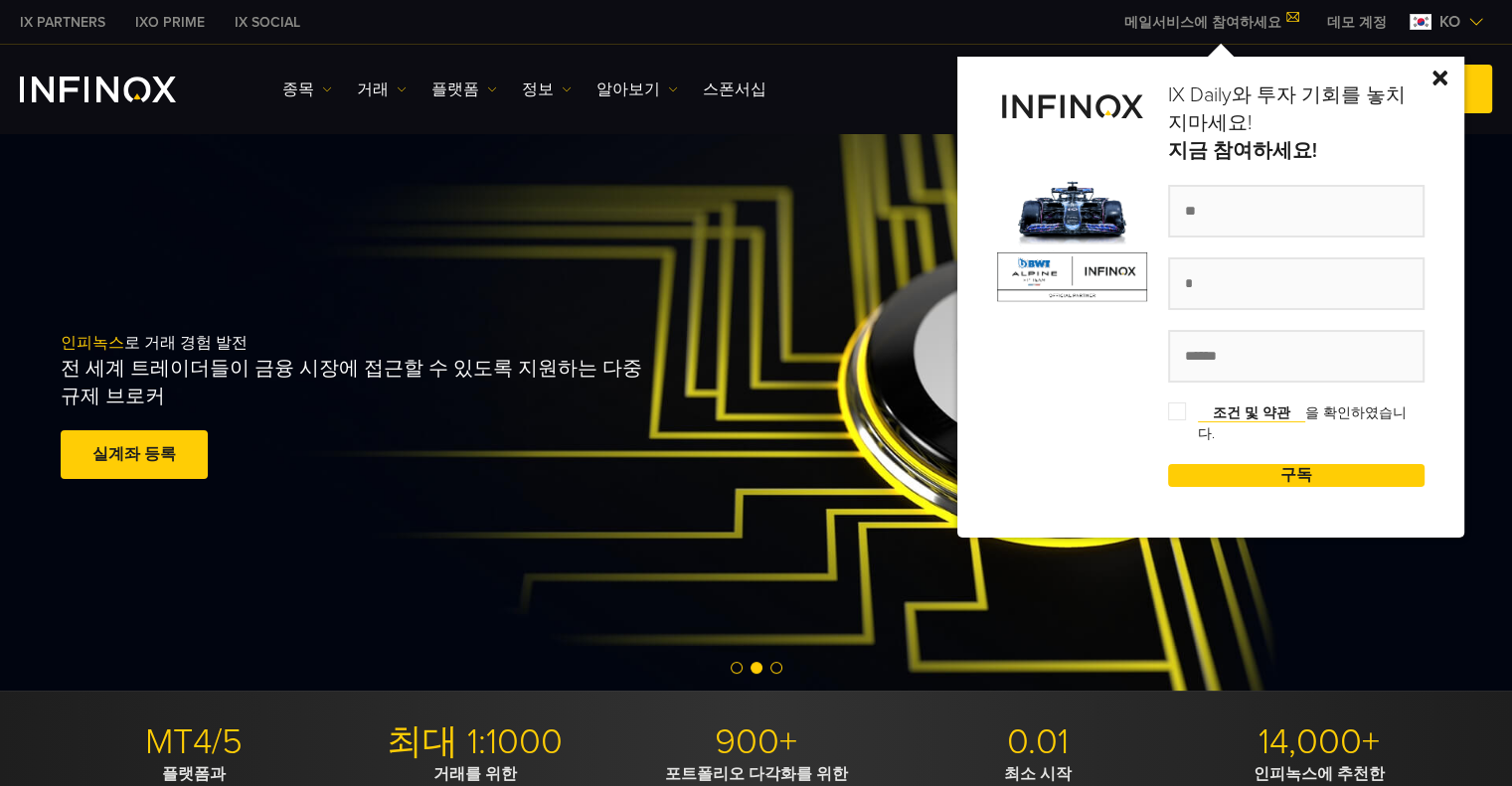 click on "인피녹스 로 거래 경험 발전                                 전 세계 트레이더들이 금융 시장에 접근할 수 있도록 지원하는 다중 규제 브로커
실계좌 등록
훌륭해요. - 515개 리뷰를 바탕으로 5점 만점 중 4.4점" at bounding box center (756, 408) 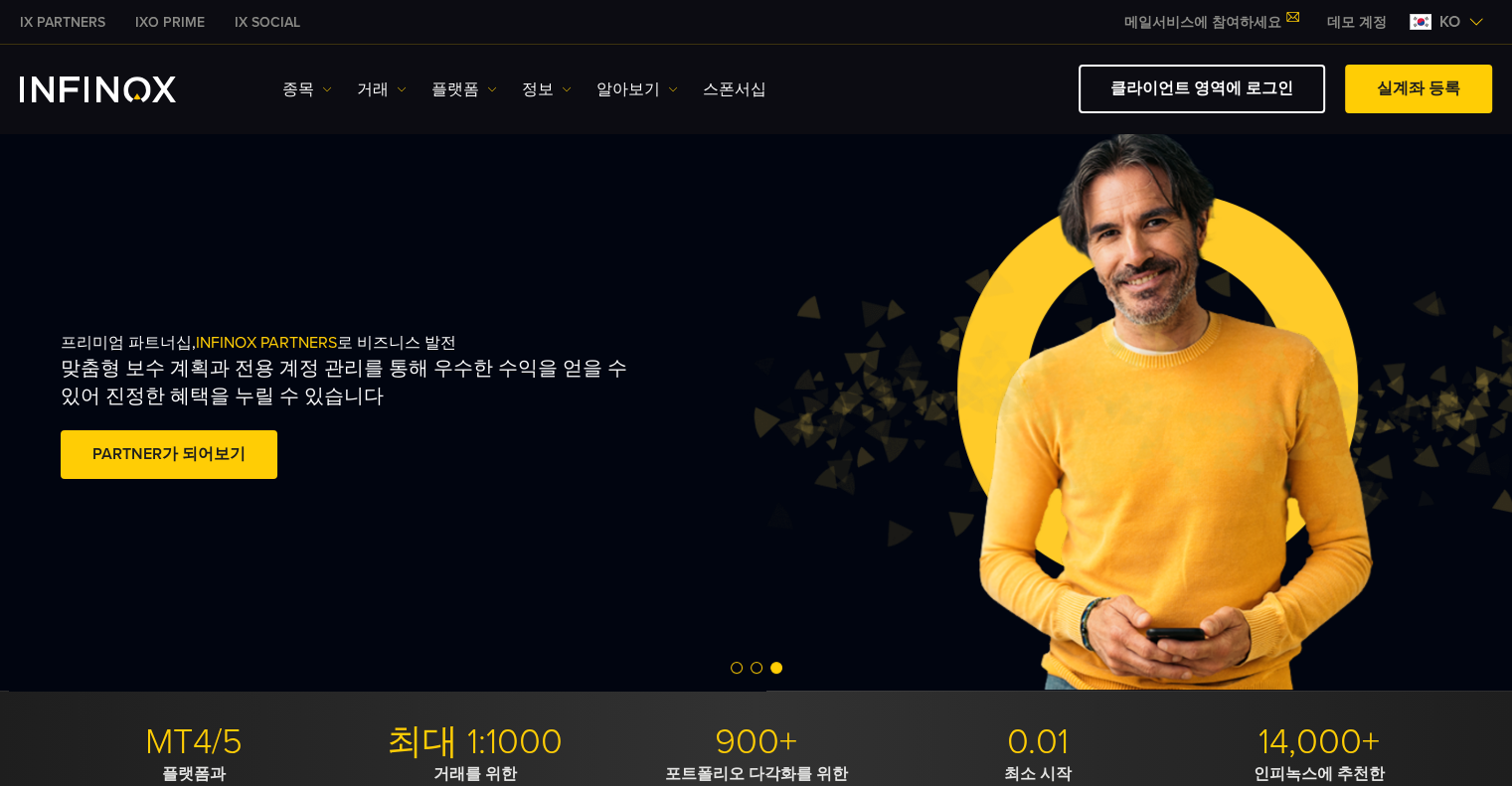 click at bounding box center (97, 89) 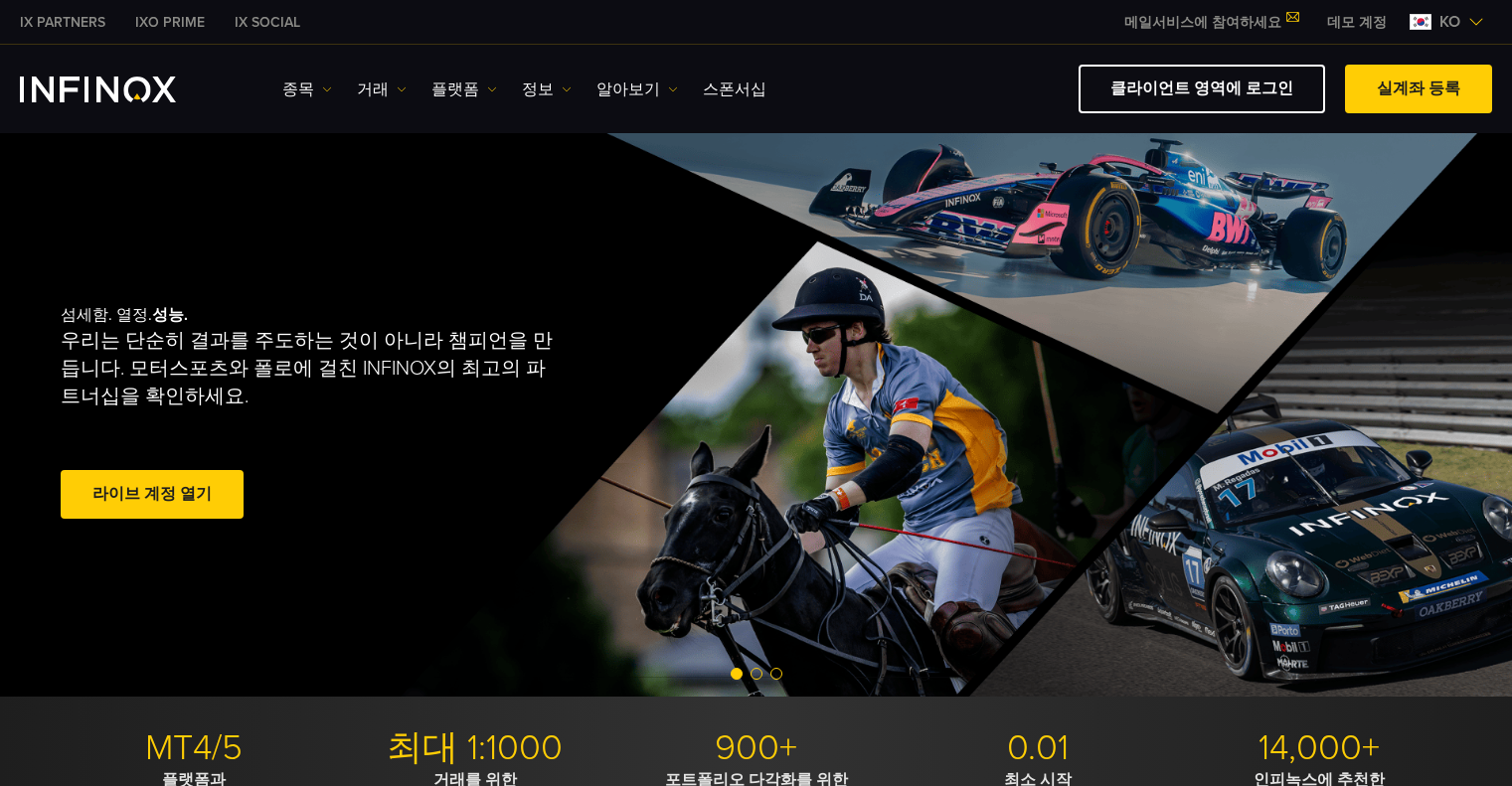 scroll, scrollTop: 0, scrollLeft: 0, axis: both 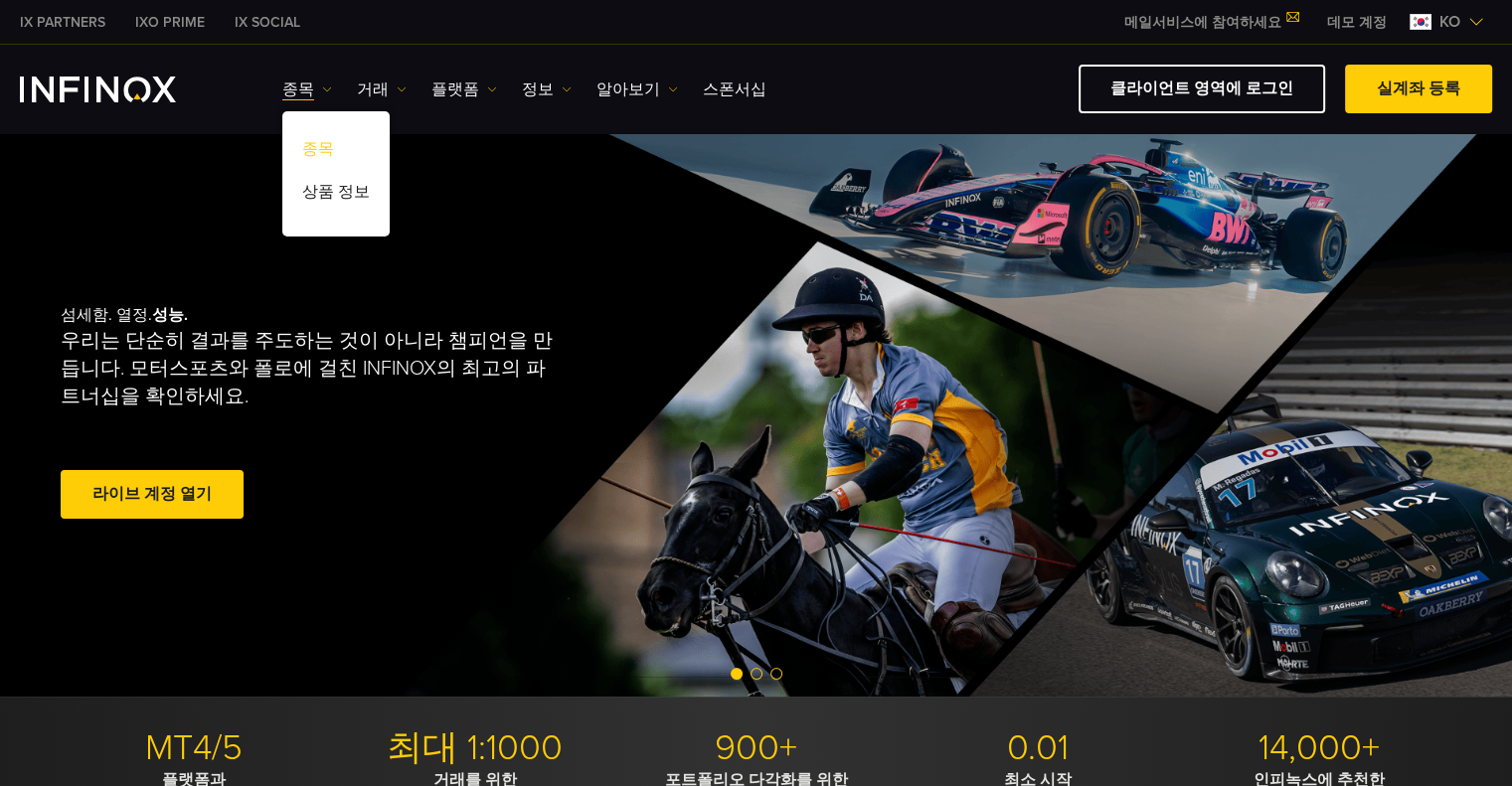 click on "종목" at bounding box center (336, 152) 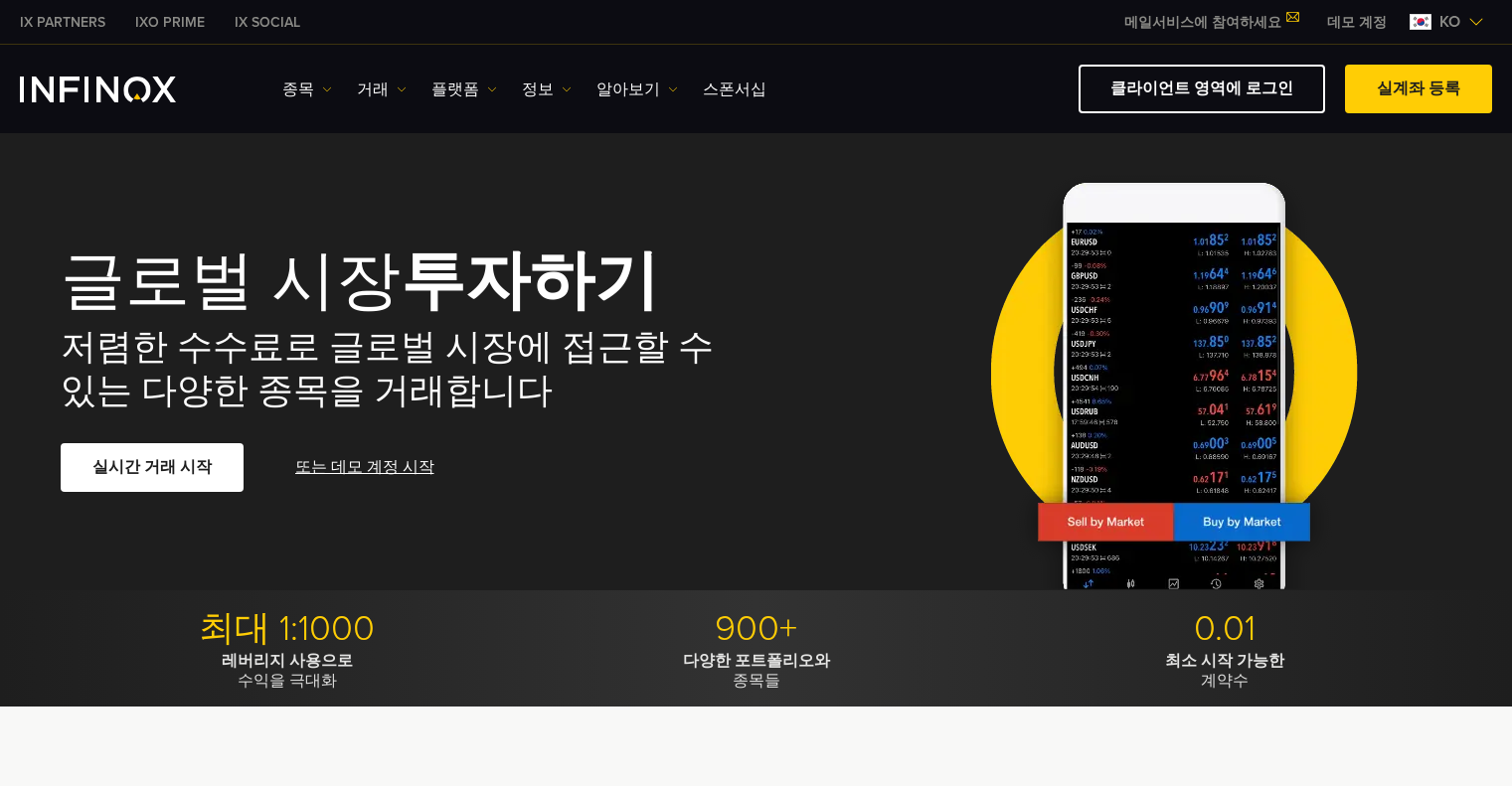 scroll, scrollTop: 0, scrollLeft: 0, axis: both 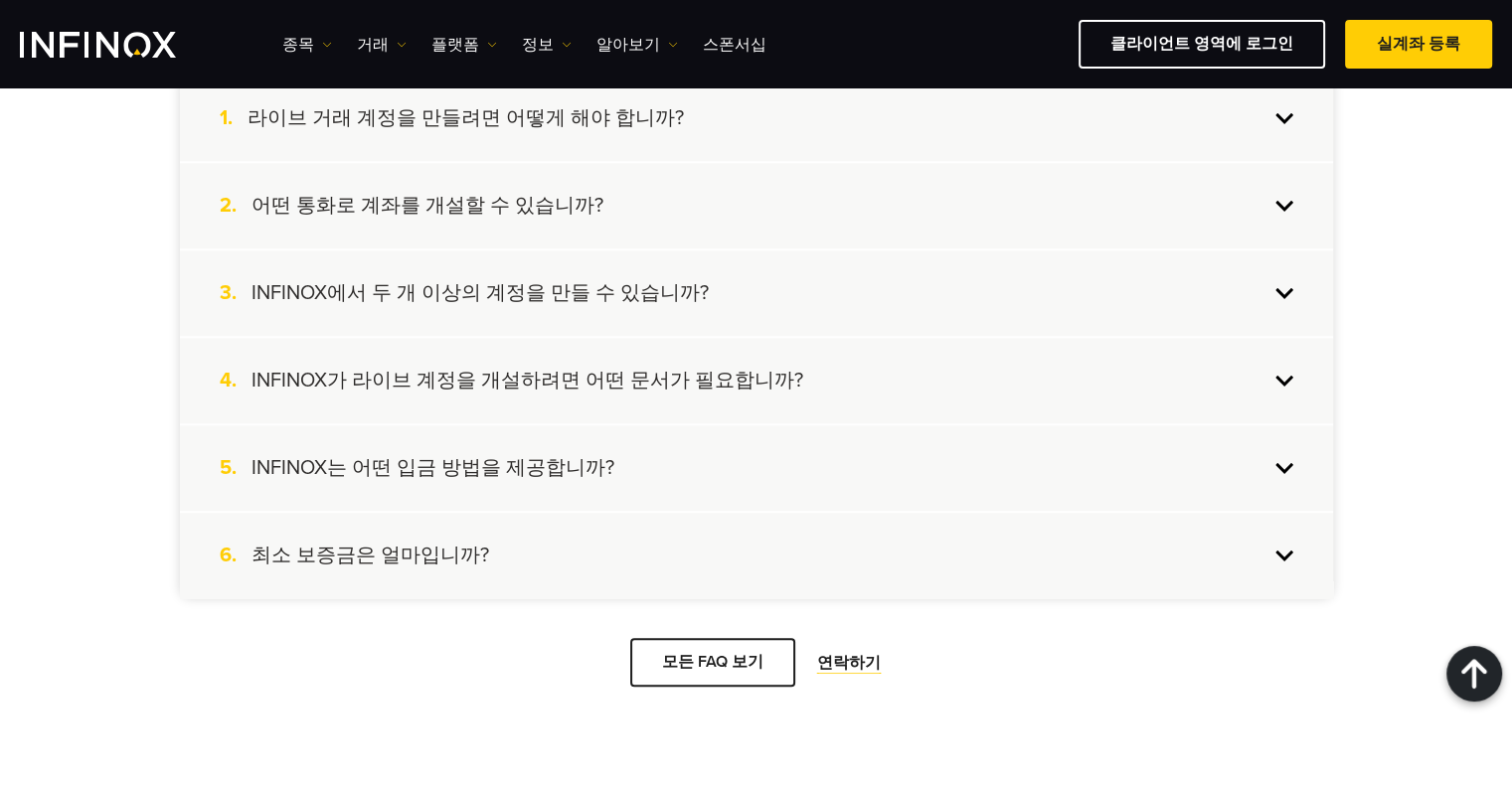 click on "INFINOX에서 두 개 이상의 계정을 만들 수 있습니까?" at bounding box center [480, 293] 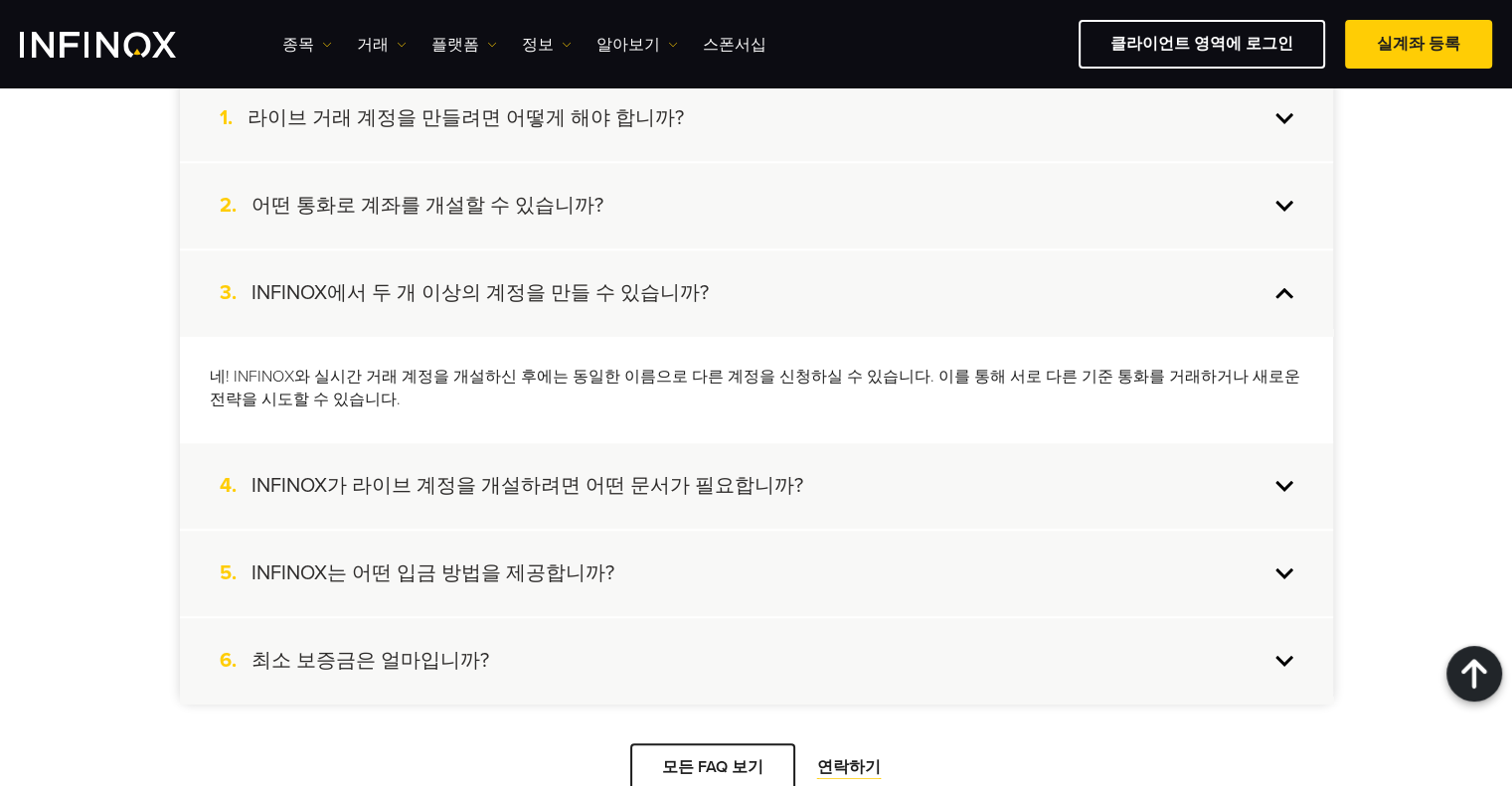 click on "INFINOX가 라이브 계정을 개설하려면 어떤 문서가 필요합니까?" at bounding box center [527, 486] 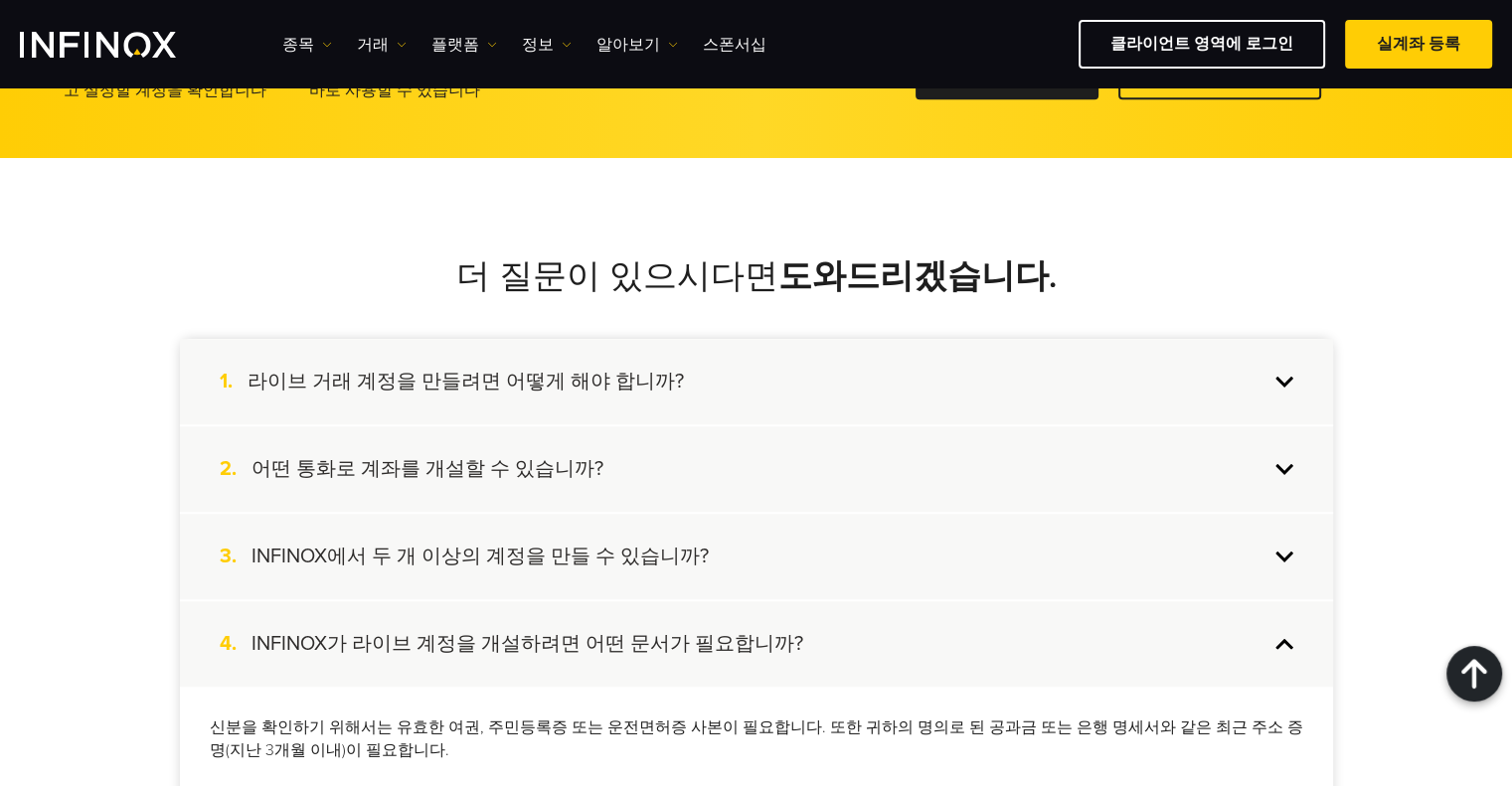 scroll, scrollTop: 1590, scrollLeft: 0, axis: vertical 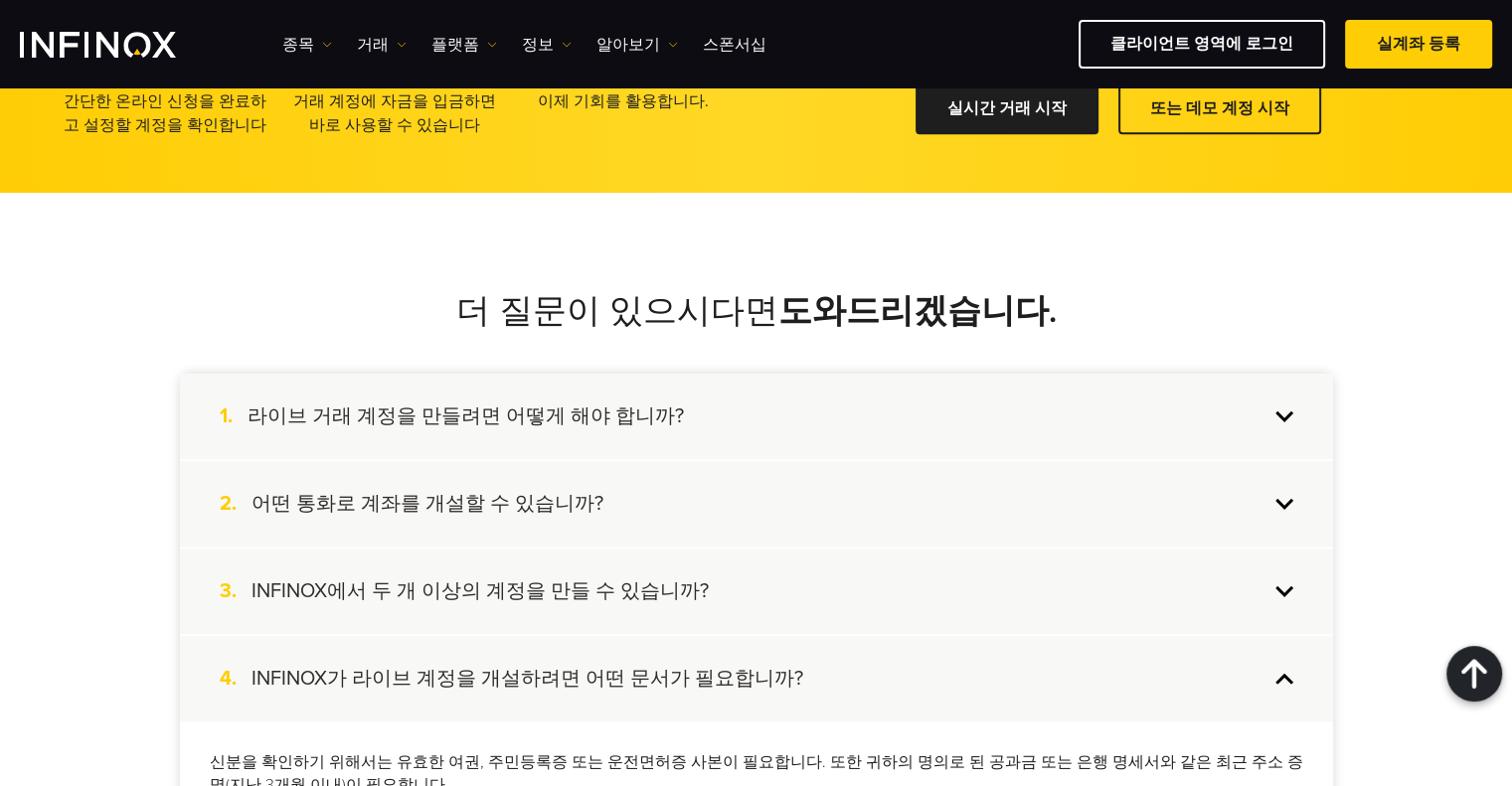 click on "1. 라이브 거래 계정을 만들려면 어떻게 해야 합니까?" at bounding box center (756, 416) 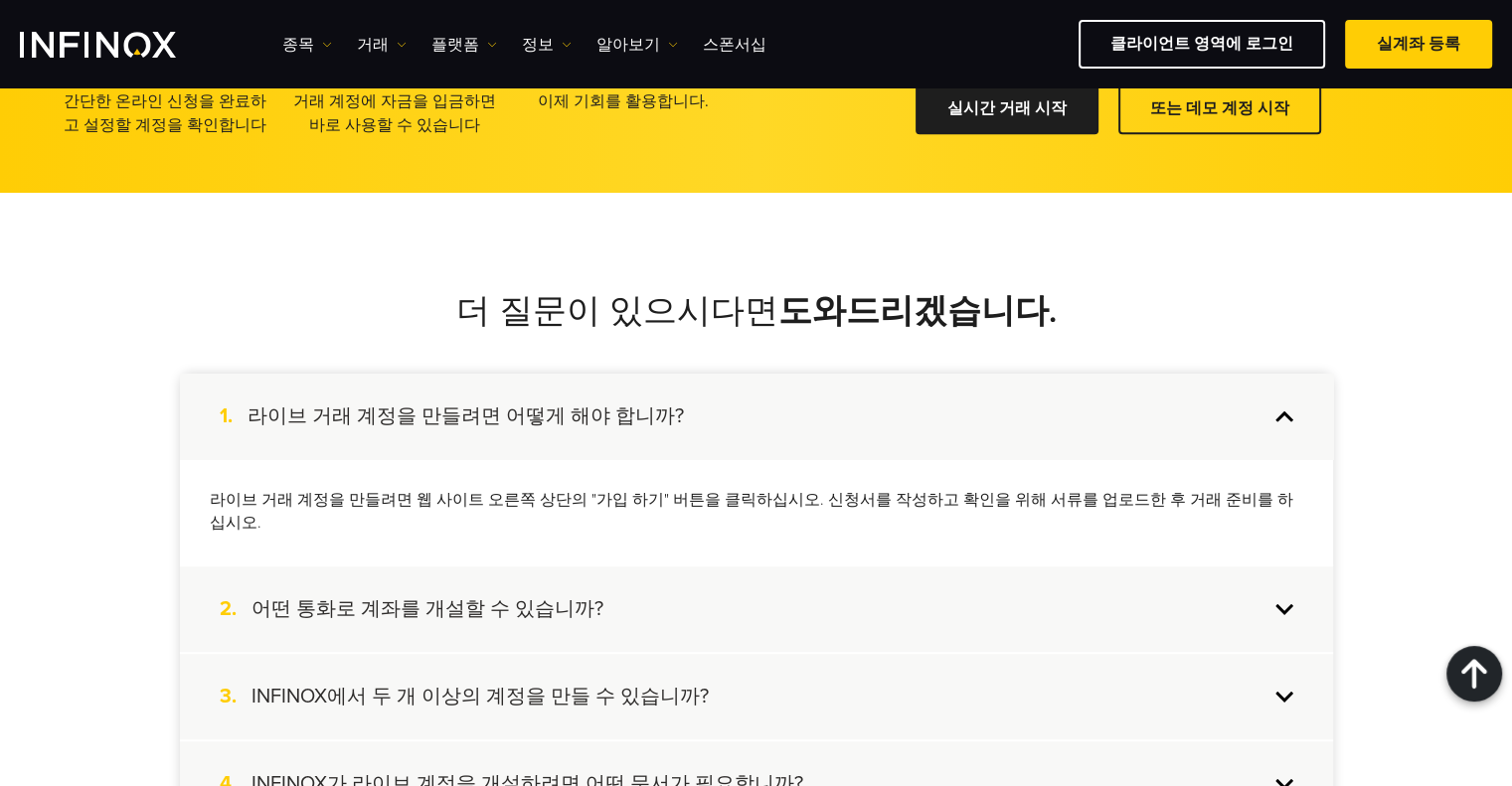 click at bounding box center (97, 45) 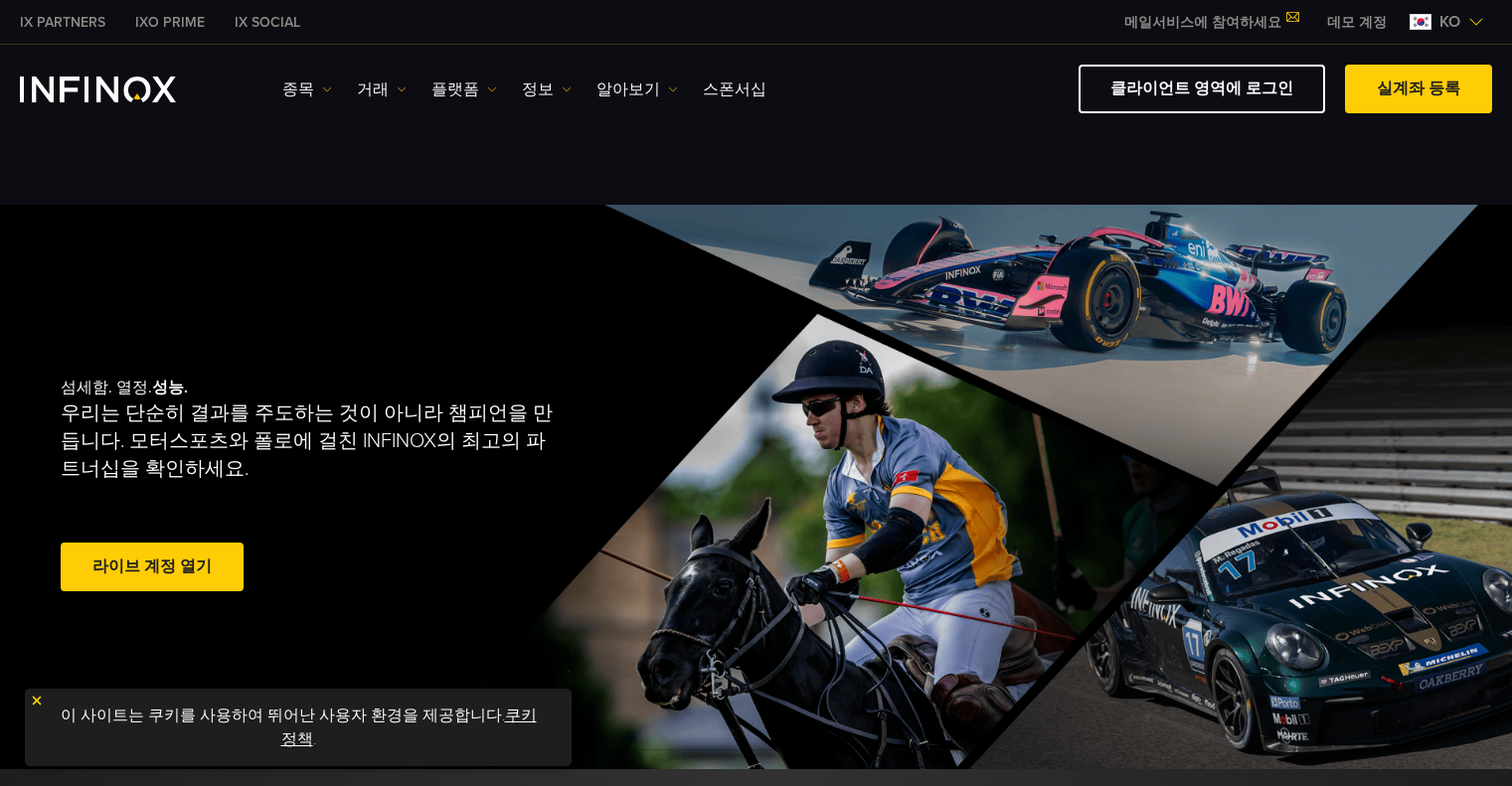 scroll, scrollTop: 0, scrollLeft: 0, axis: both 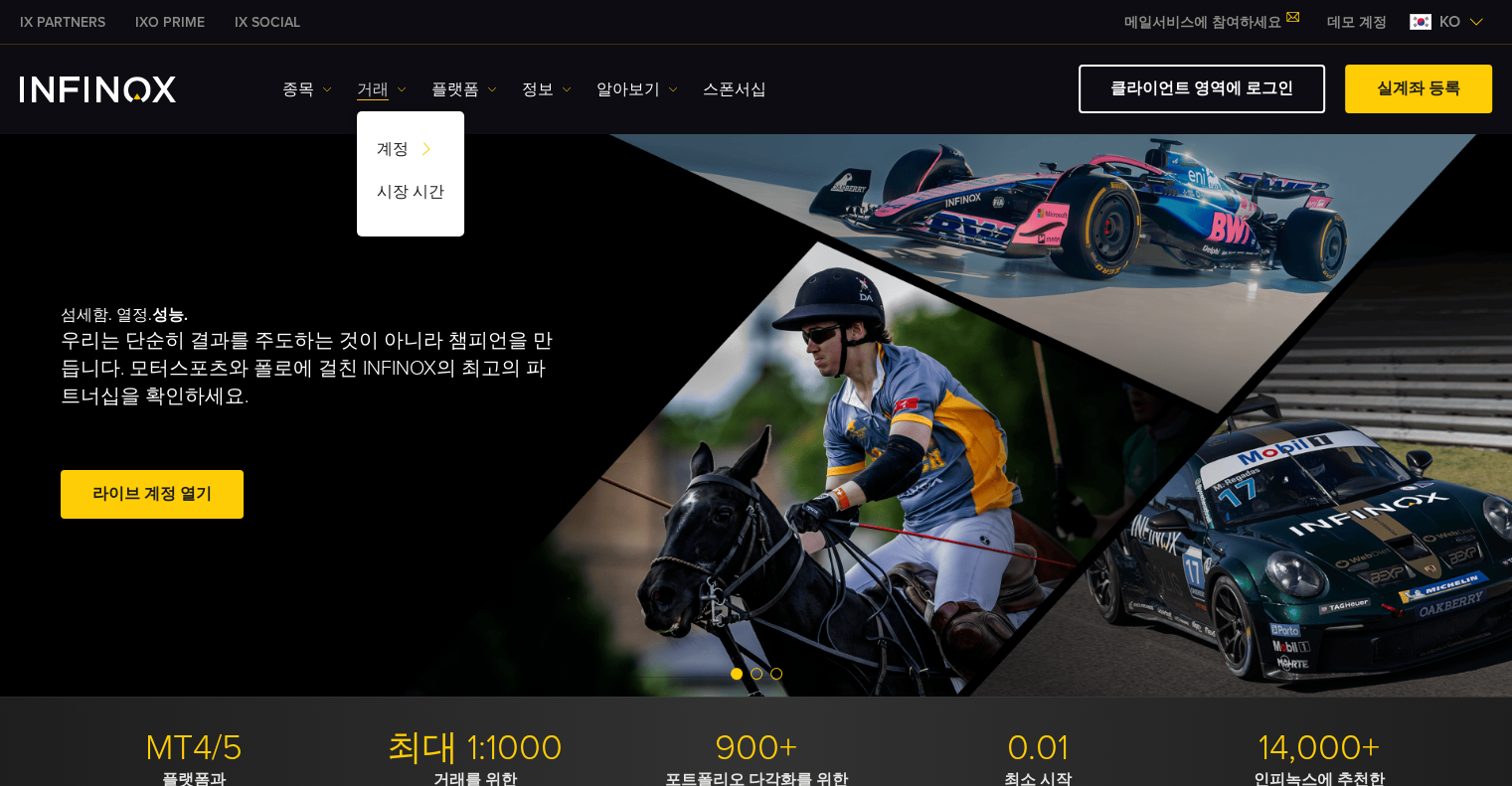 click at bounding box center (402, 89) 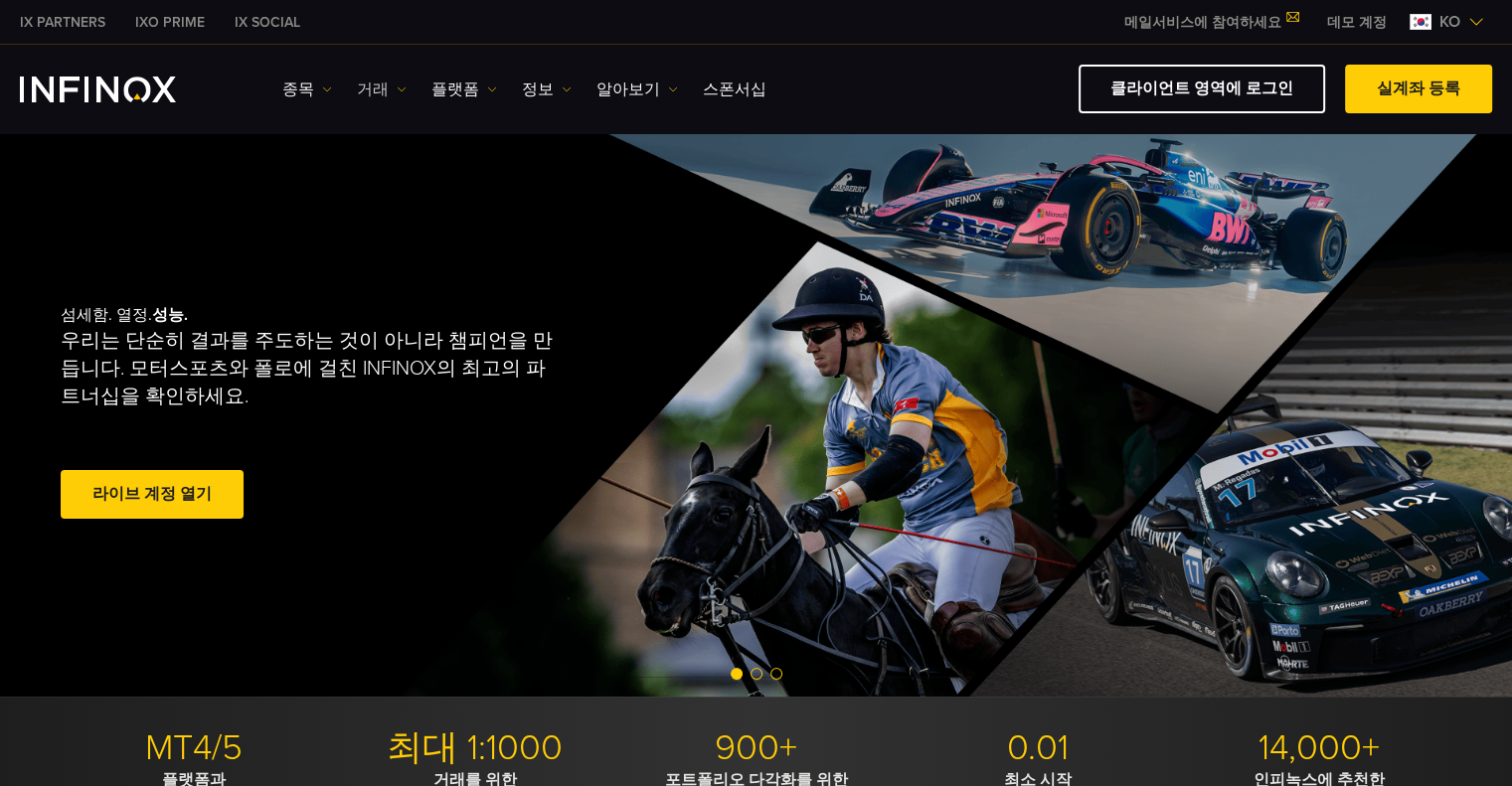 click at bounding box center (402, 89) 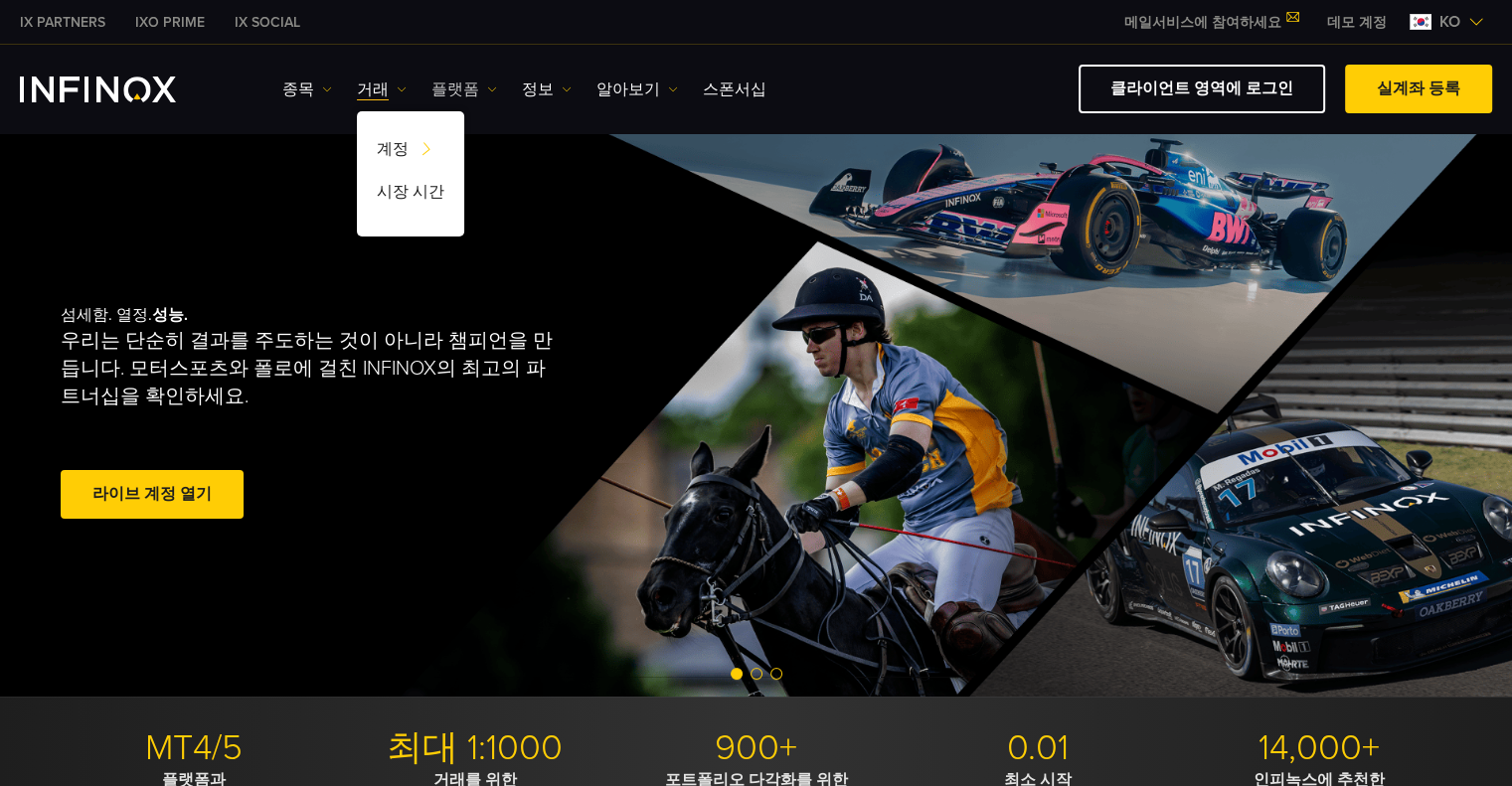 click at bounding box center (492, 89) 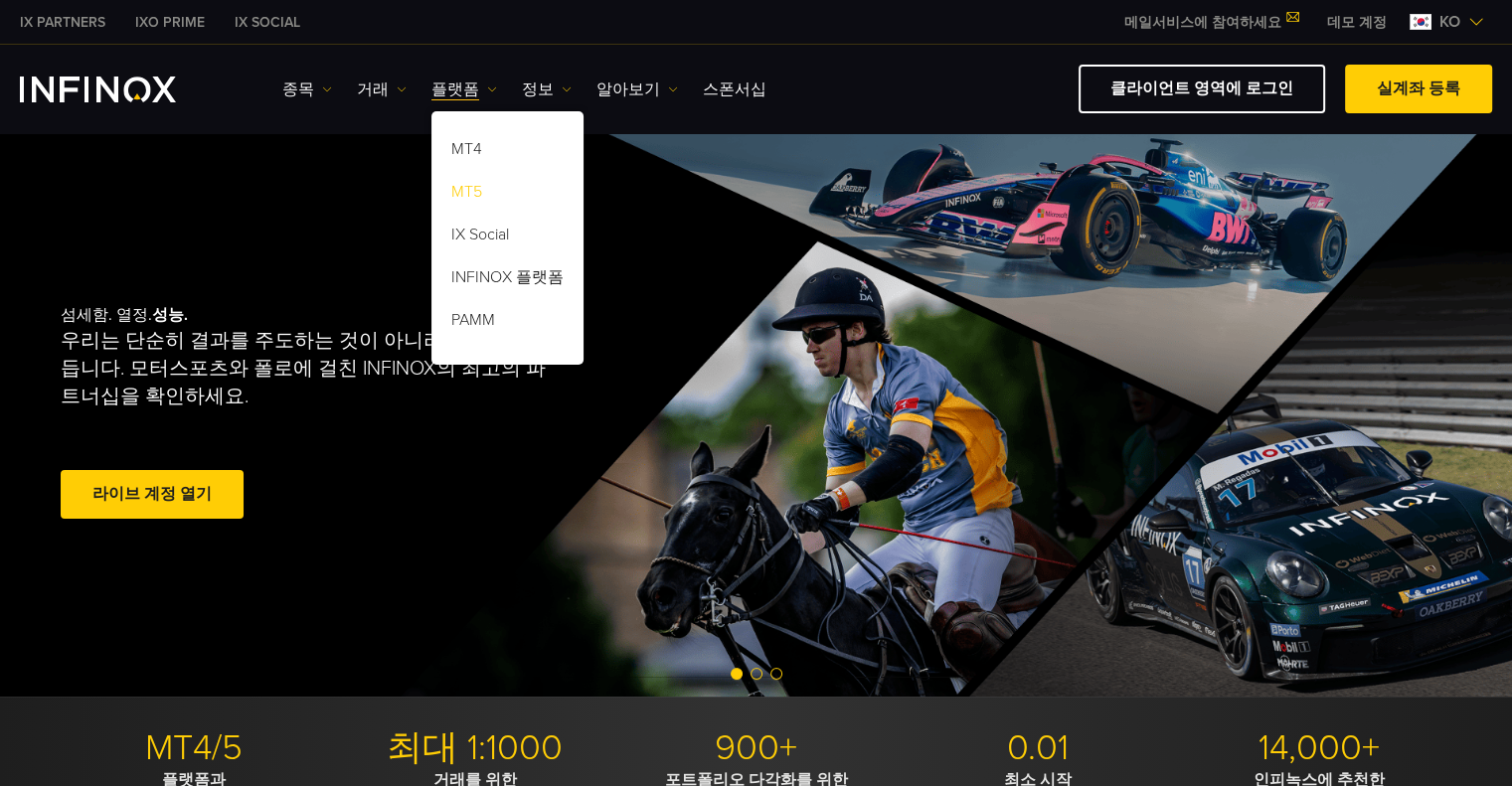 click on "MT5" at bounding box center [507, 195] 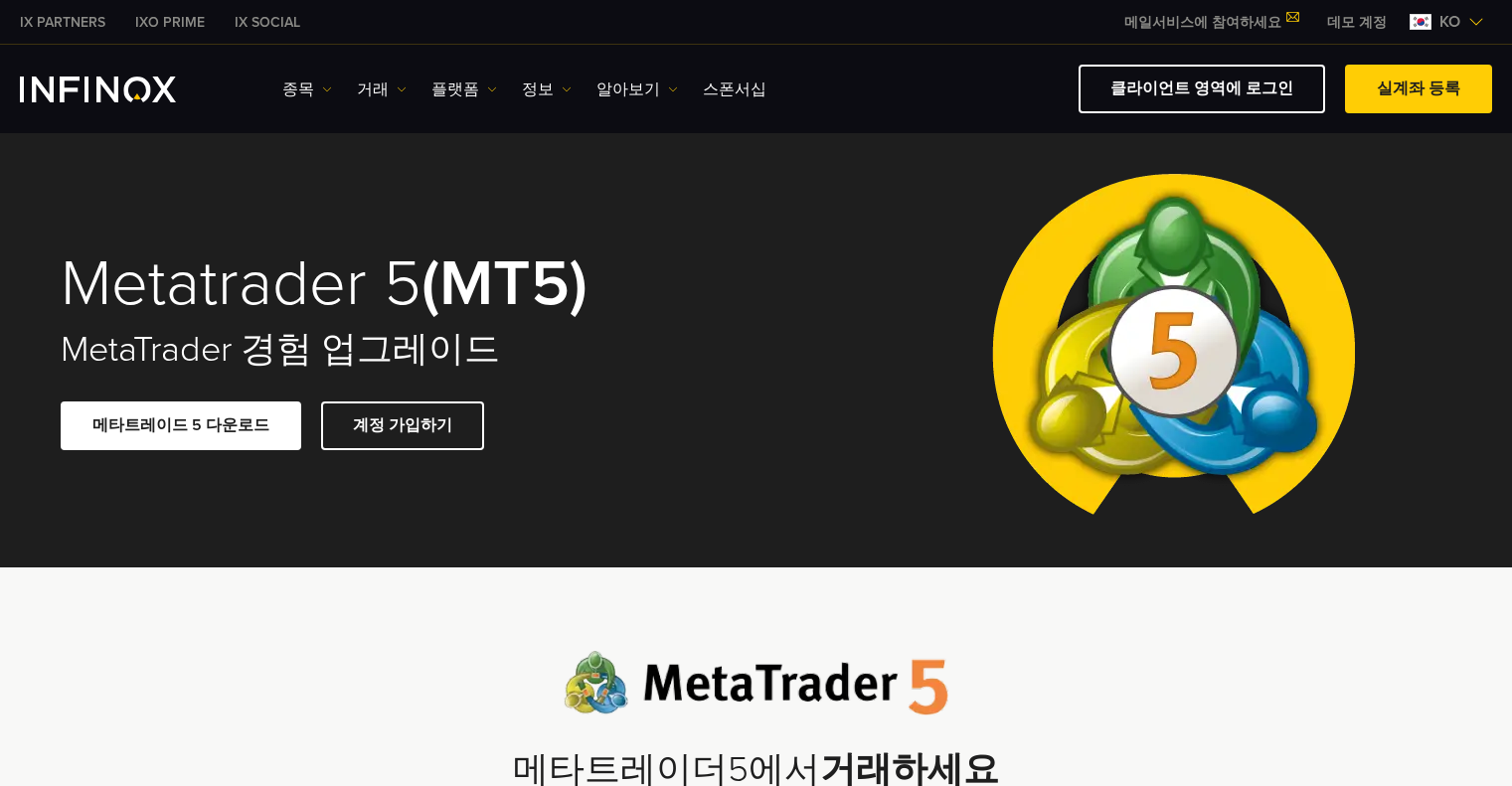 scroll, scrollTop: 0, scrollLeft: 0, axis: both 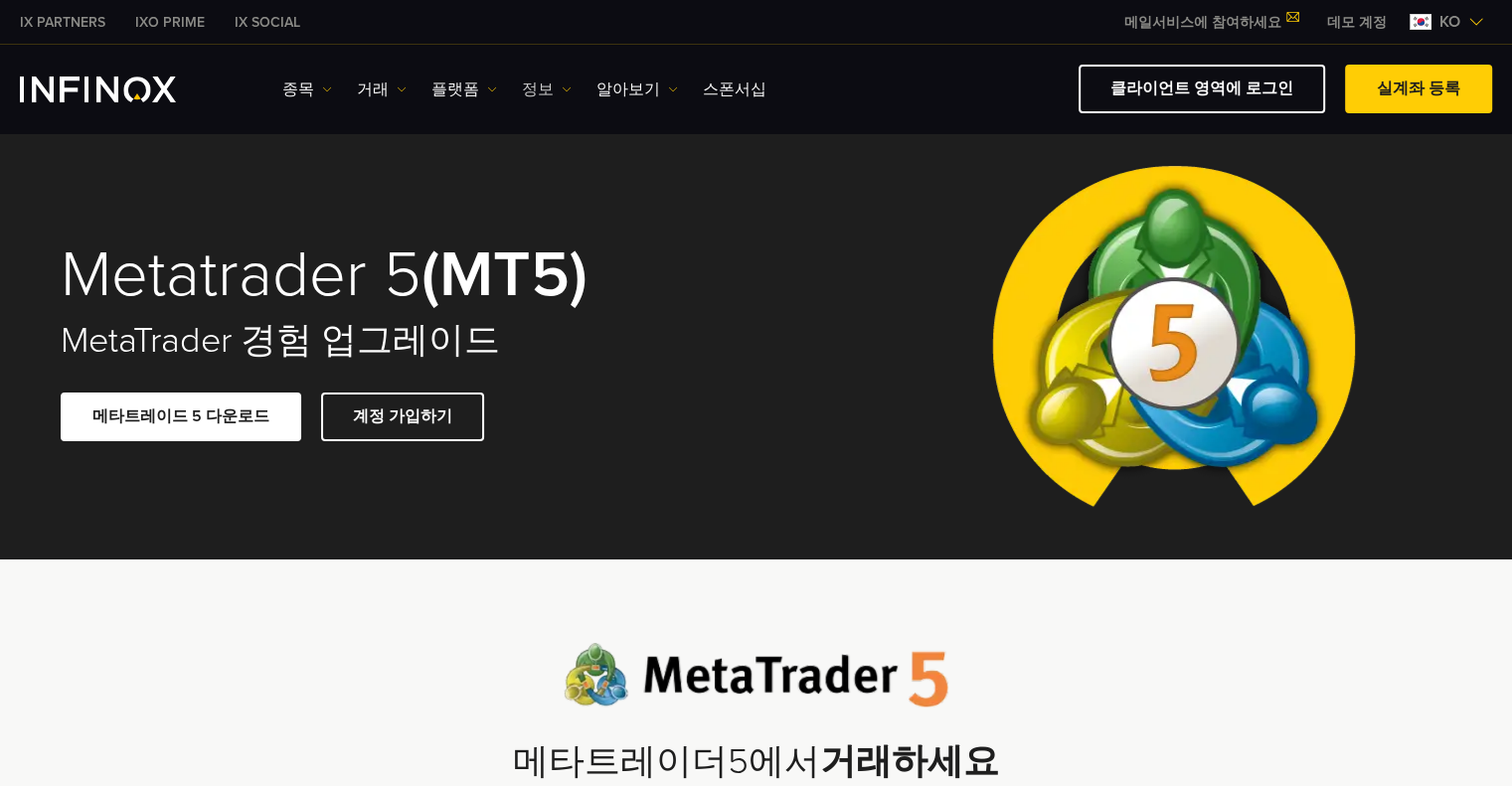 click on "정보" at bounding box center (547, 89) 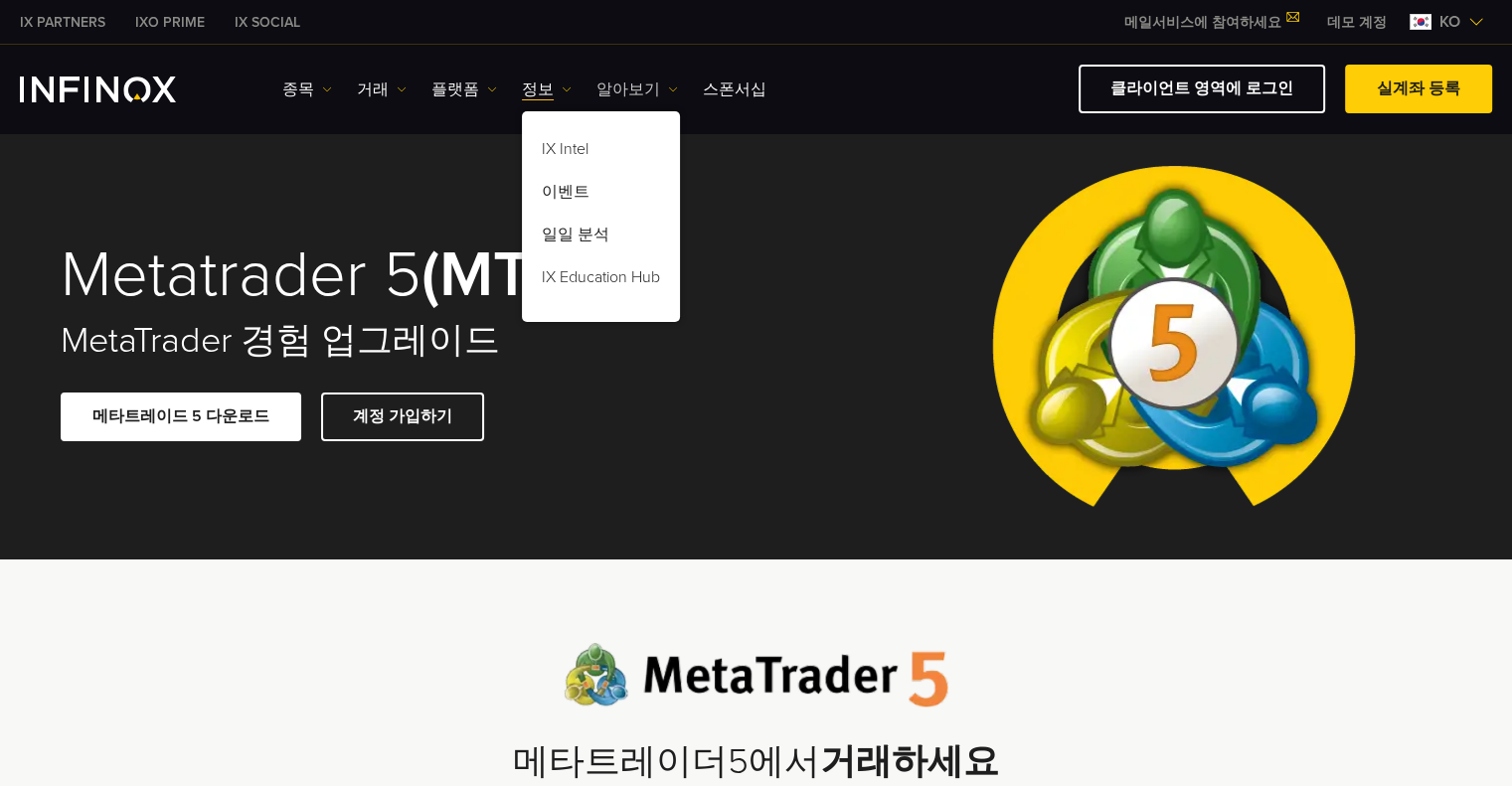 click at bounding box center (673, 89) 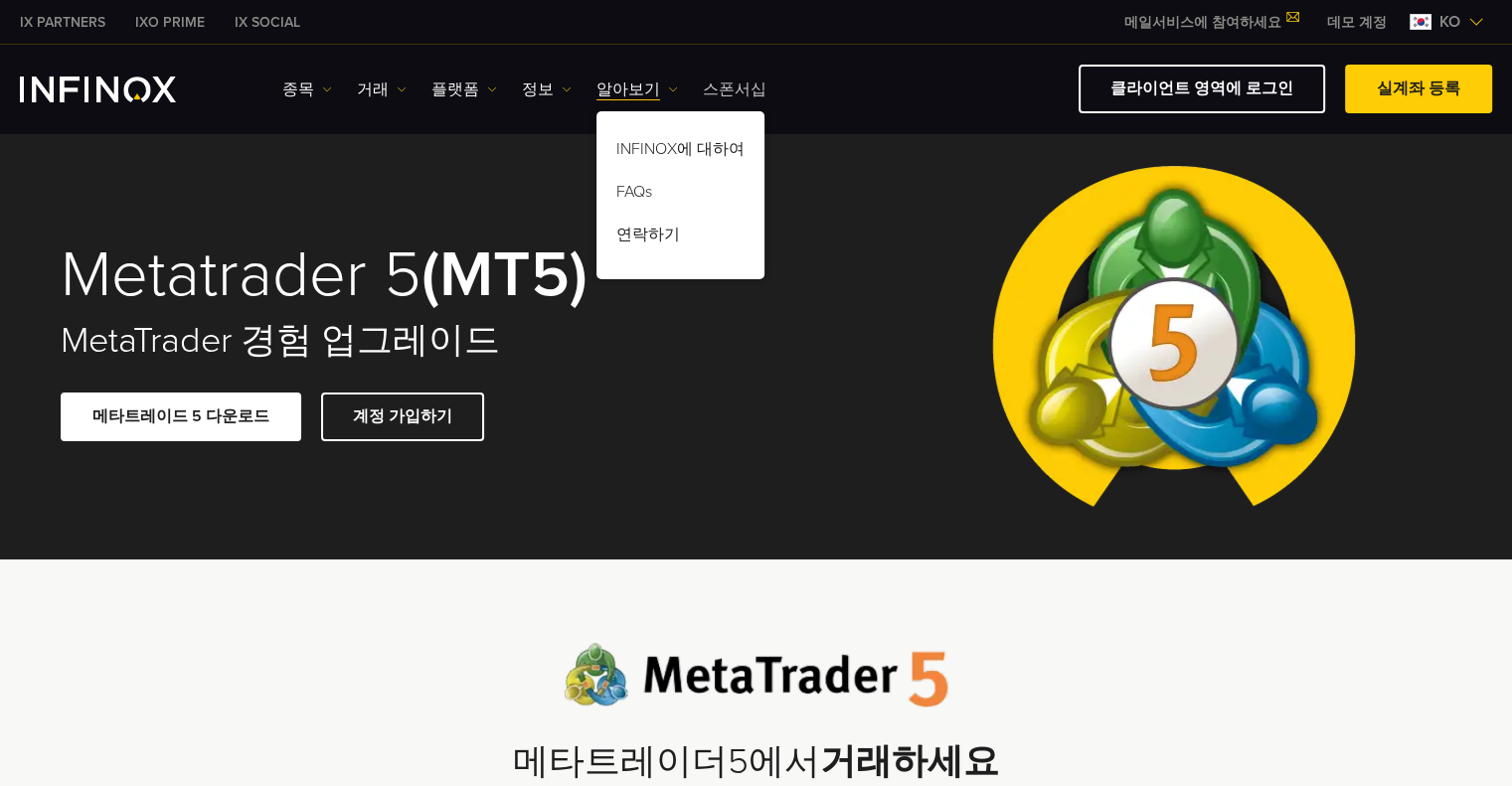 click on "스폰서십" at bounding box center [735, 89] 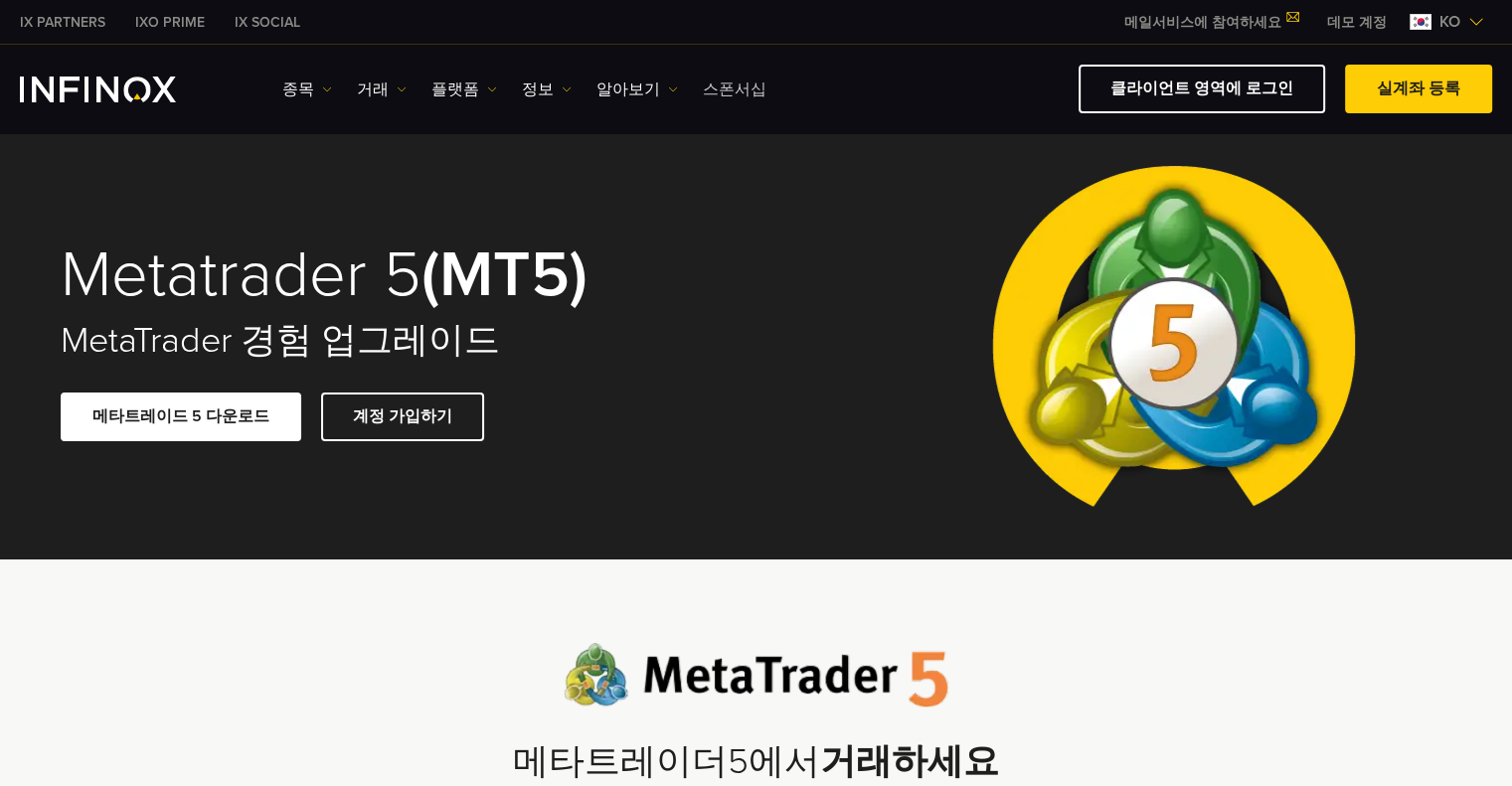 click on "스폰서십" at bounding box center [735, 89] 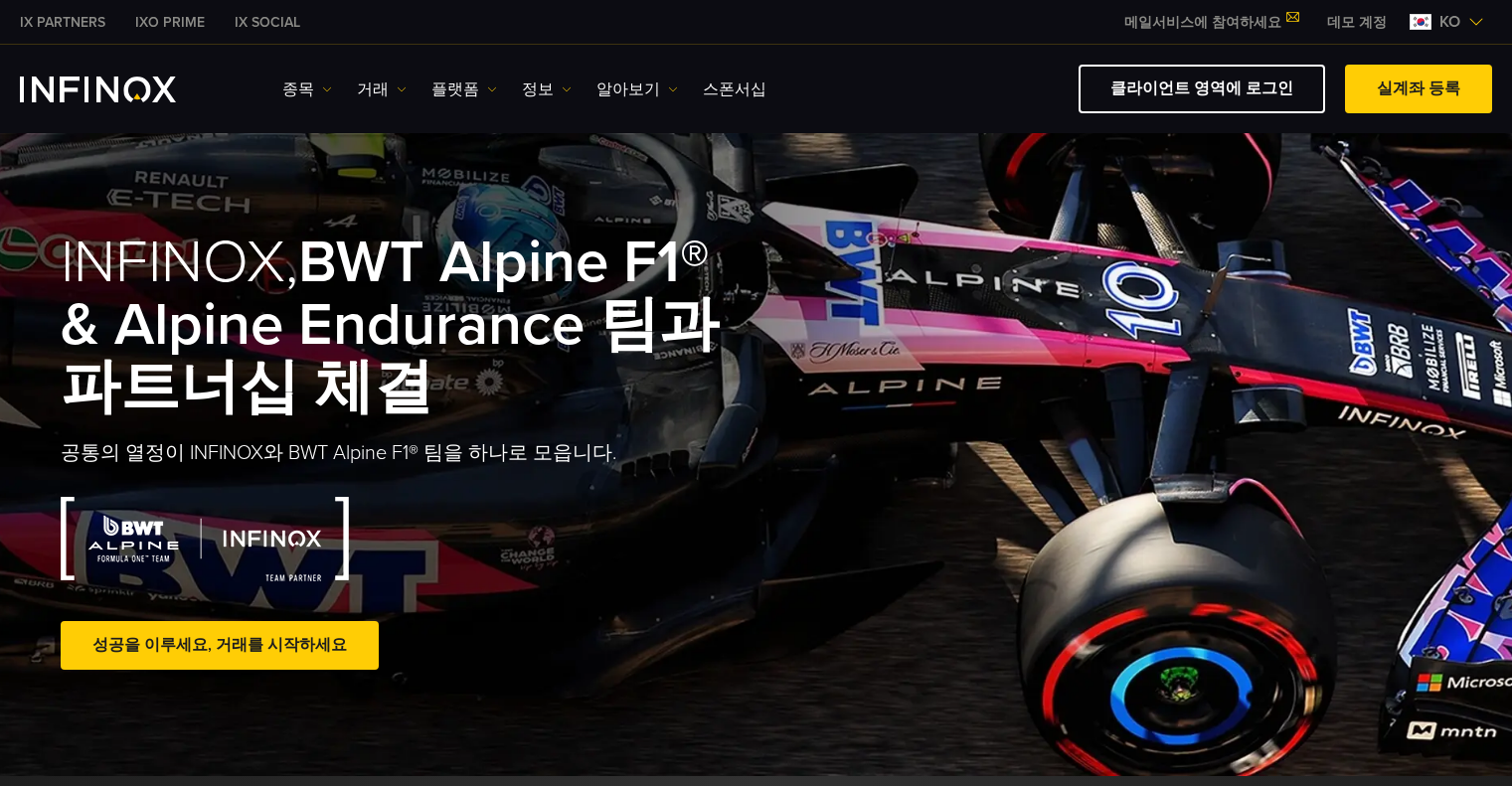 scroll, scrollTop: 0, scrollLeft: 0, axis: both 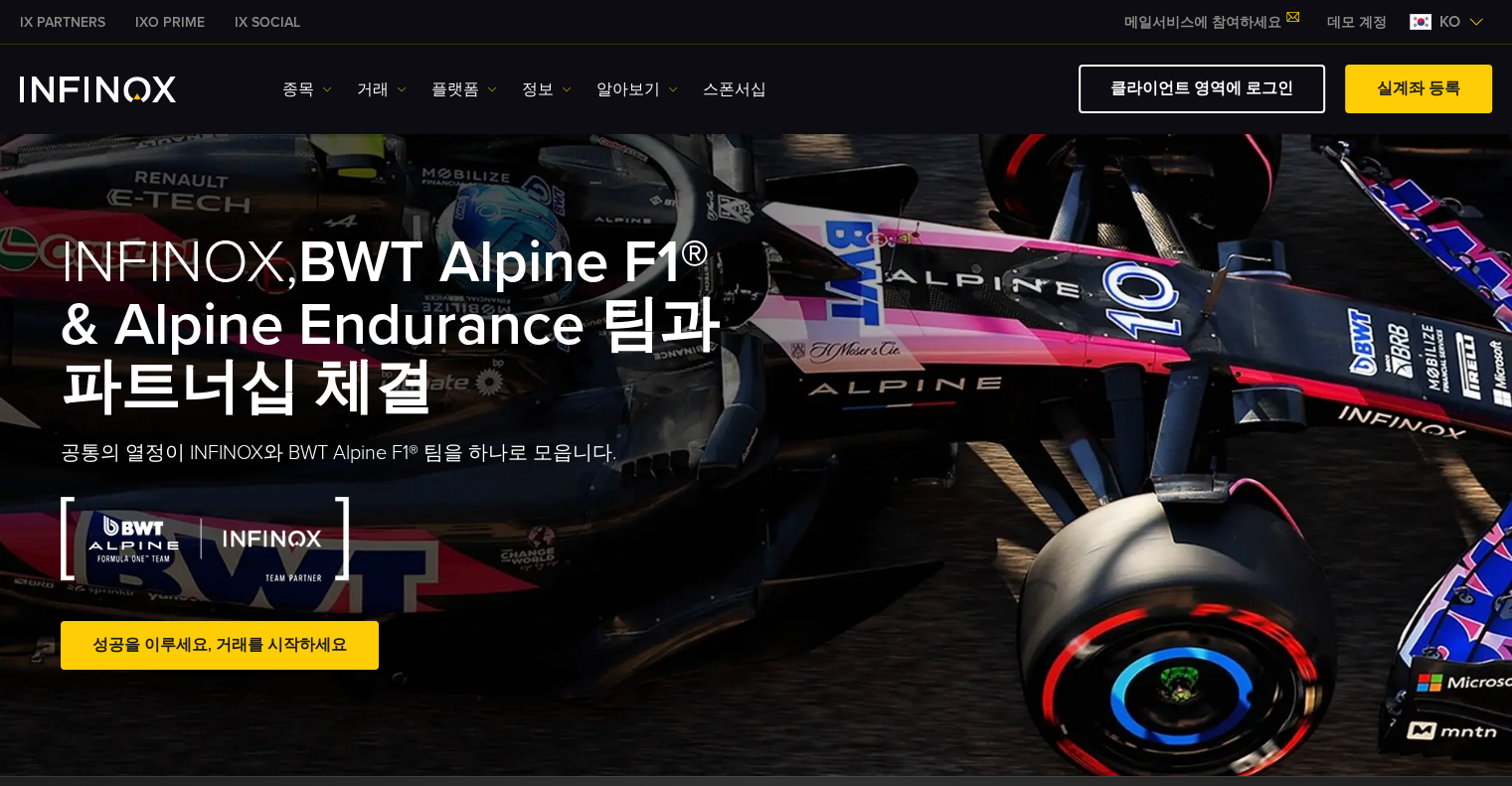 click on "클라이언트 영역에 로그인
실계좌 등록" at bounding box center (1136, 88) 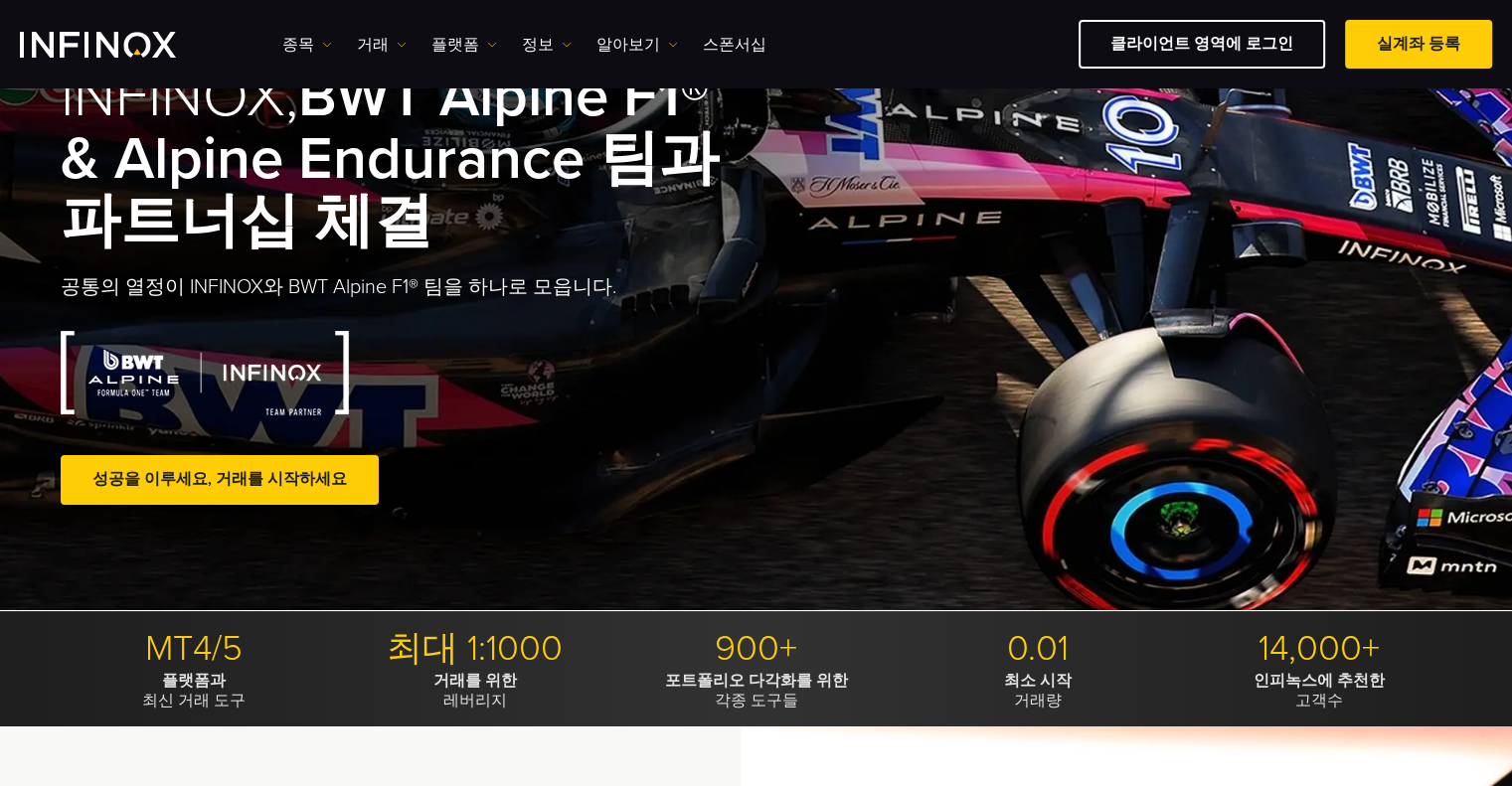 scroll, scrollTop: 99, scrollLeft: 0, axis: vertical 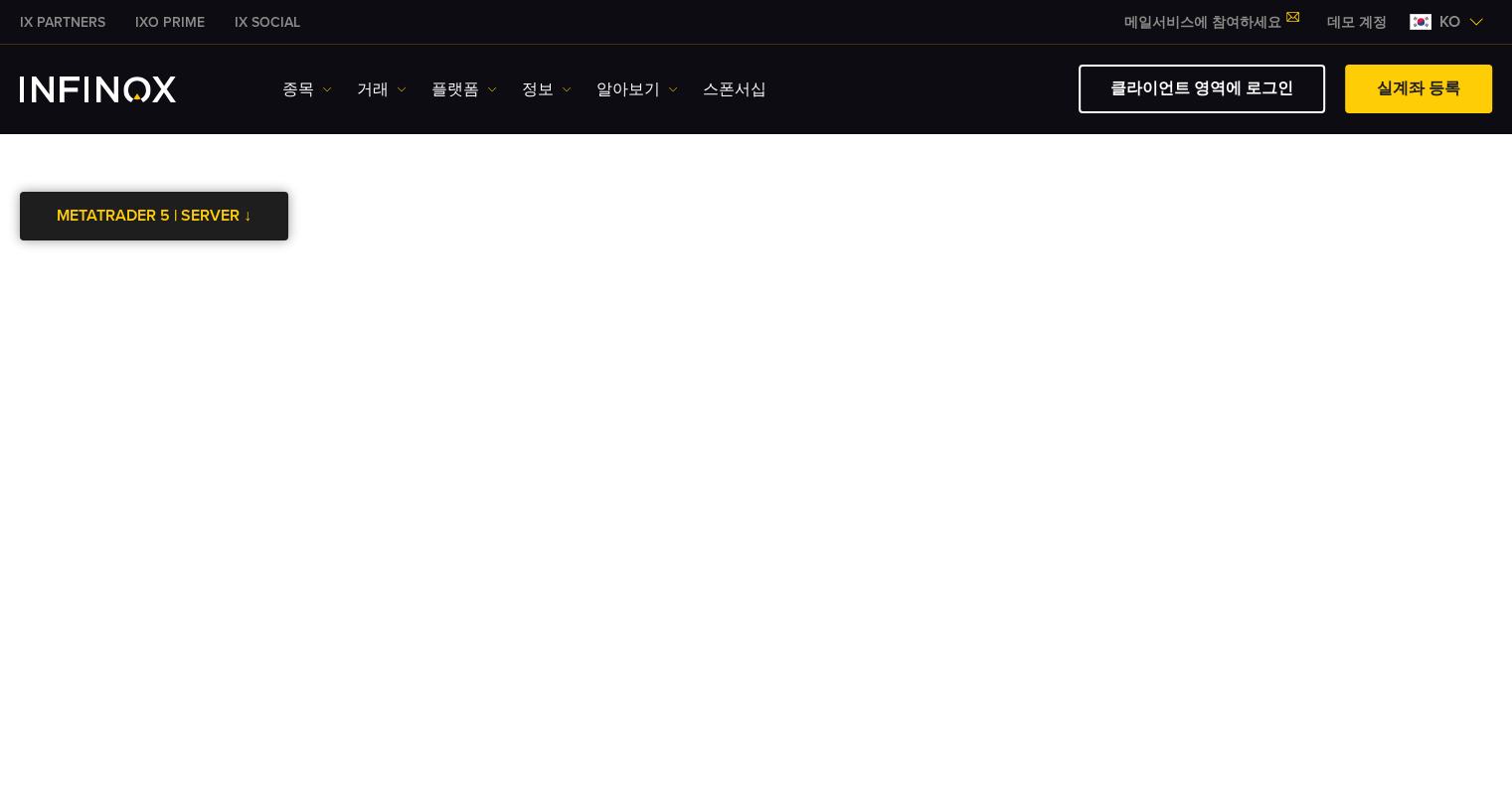 click on "METATRADER 5 | SERVER ↓" at bounding box center [154, 216] 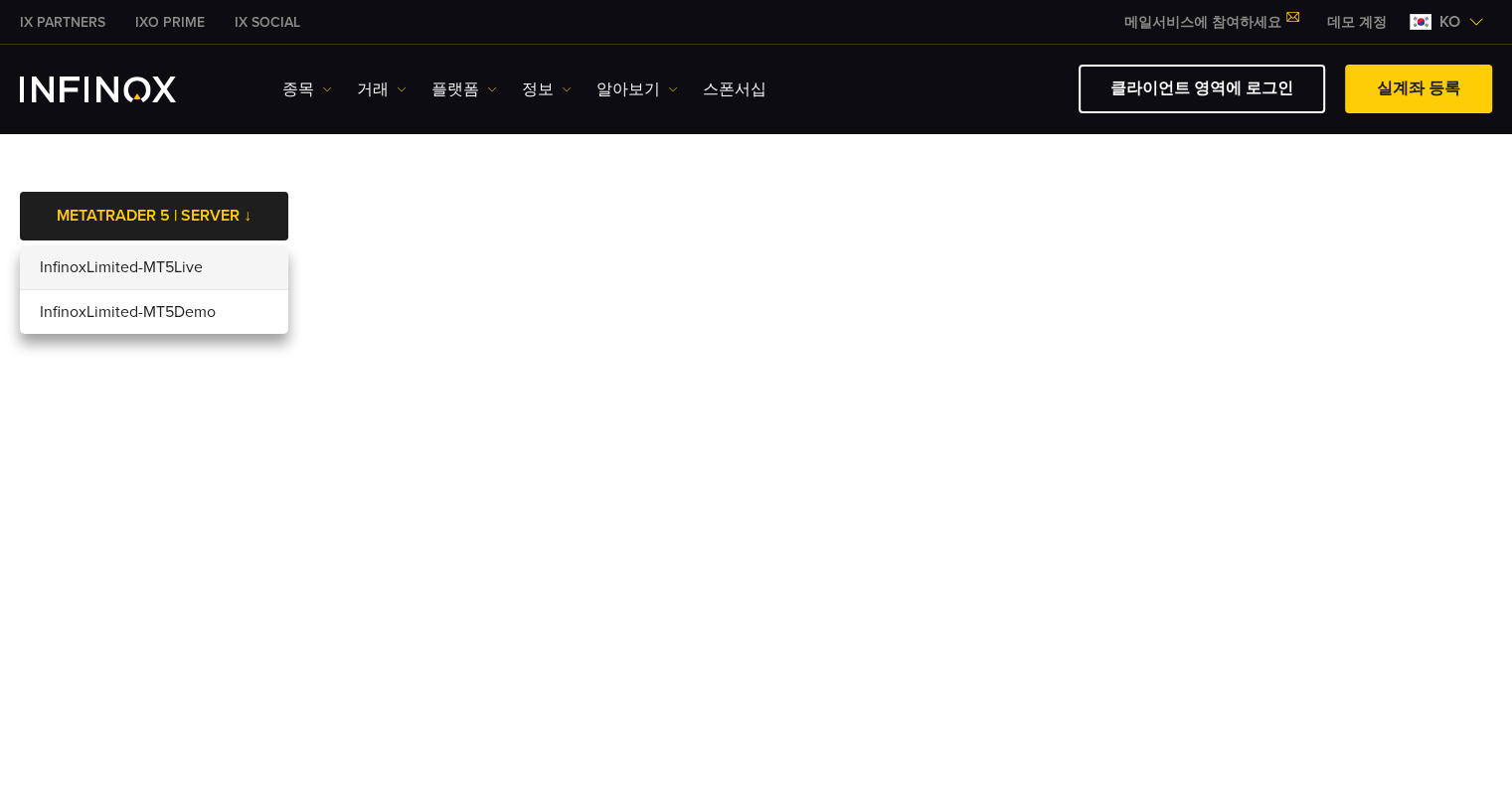 click on "InfinoxLimited-MT5Live" at bounding box center (154, 267) 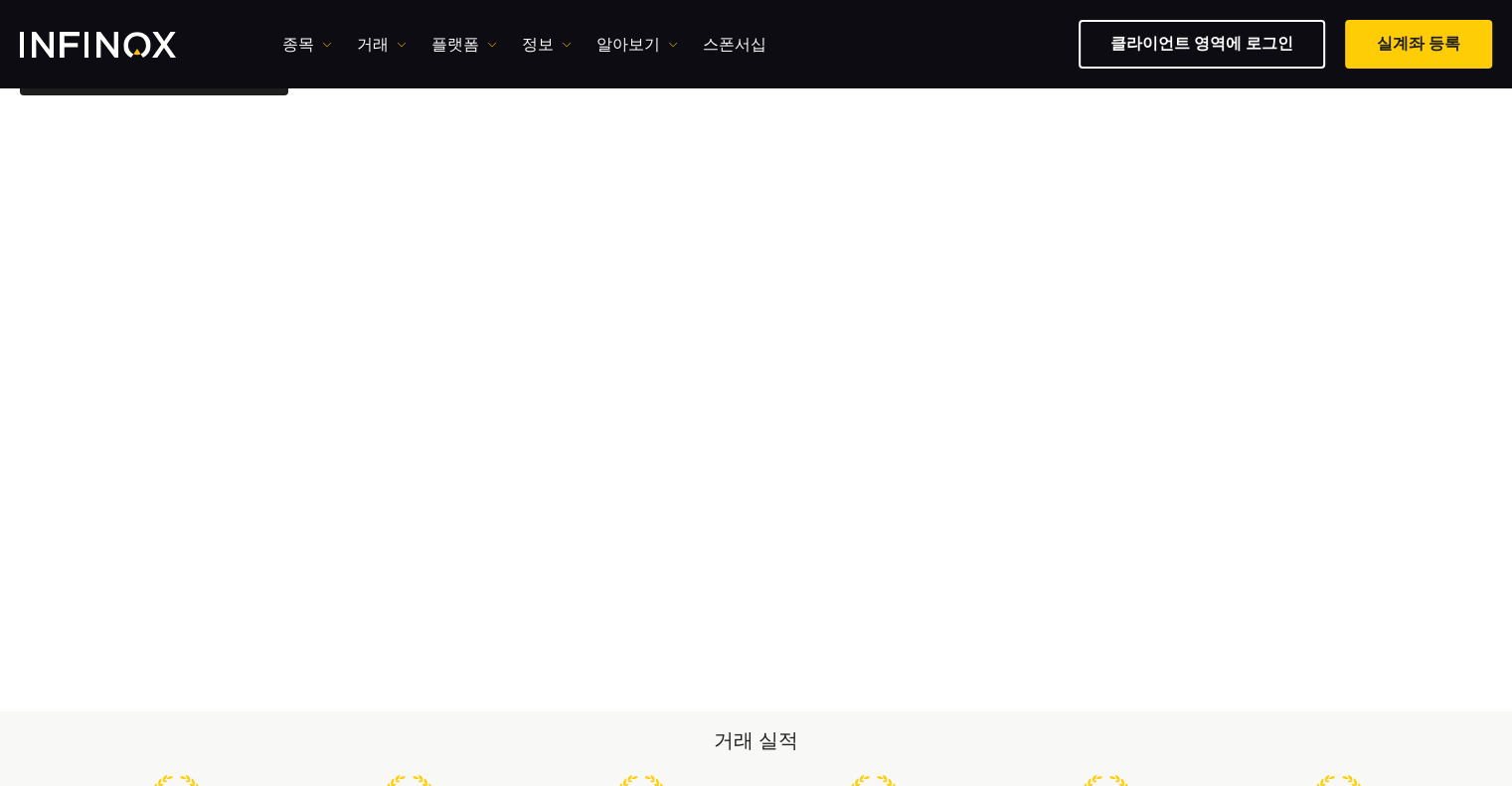 scroll, scrollTop: 99, scrollLeft: 0, axis: vertical 